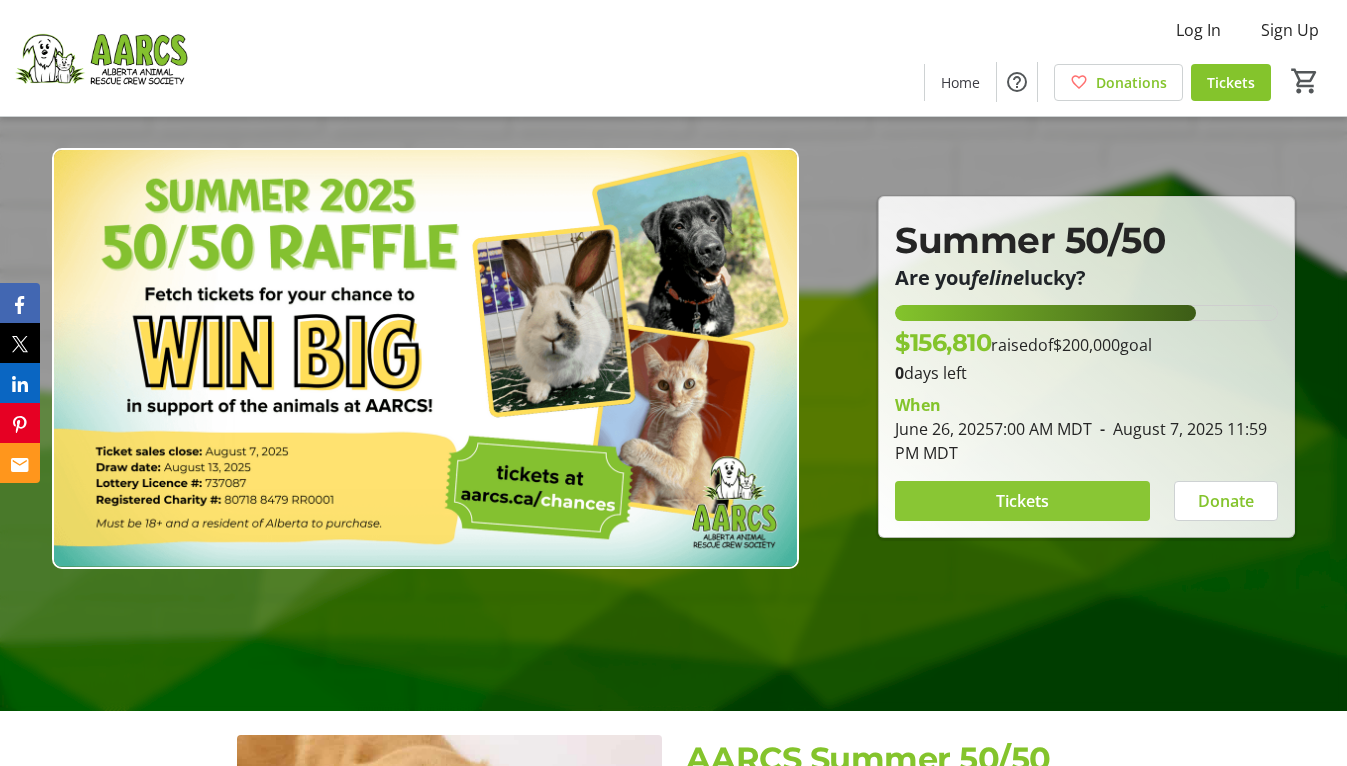 scroll, scrollTop: 59, scrollLeft: 0, axis: vertical 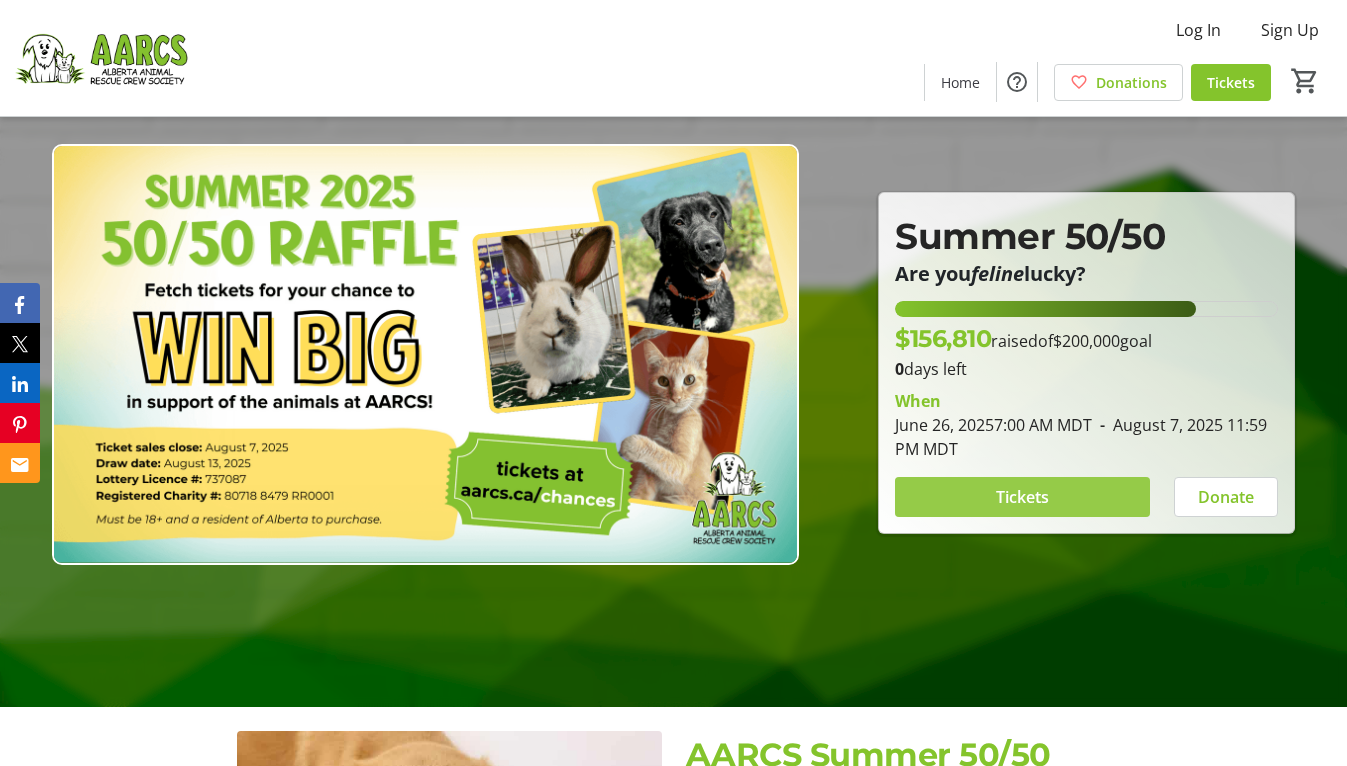 click at bounding box center [1022, 497] 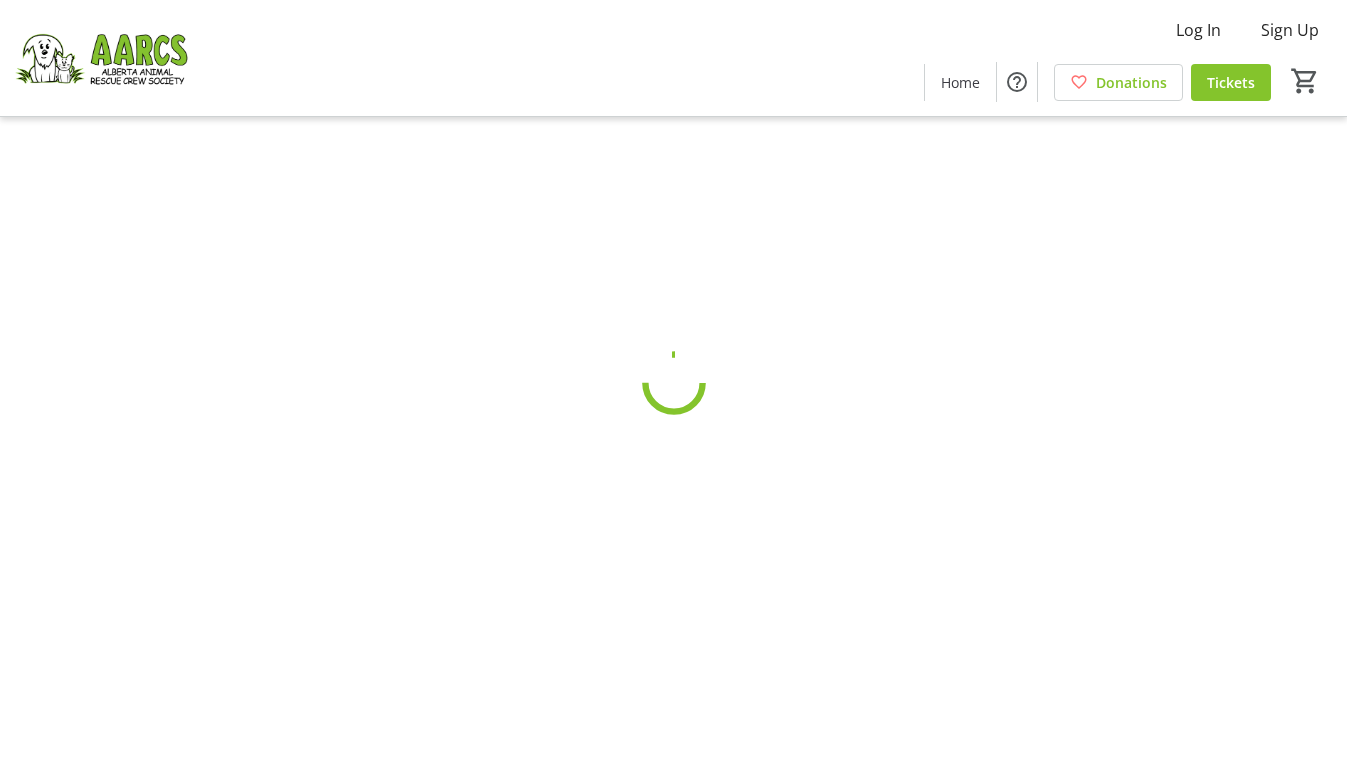scroll, scrollTop: 0, scrollLeft: 0, axis: both 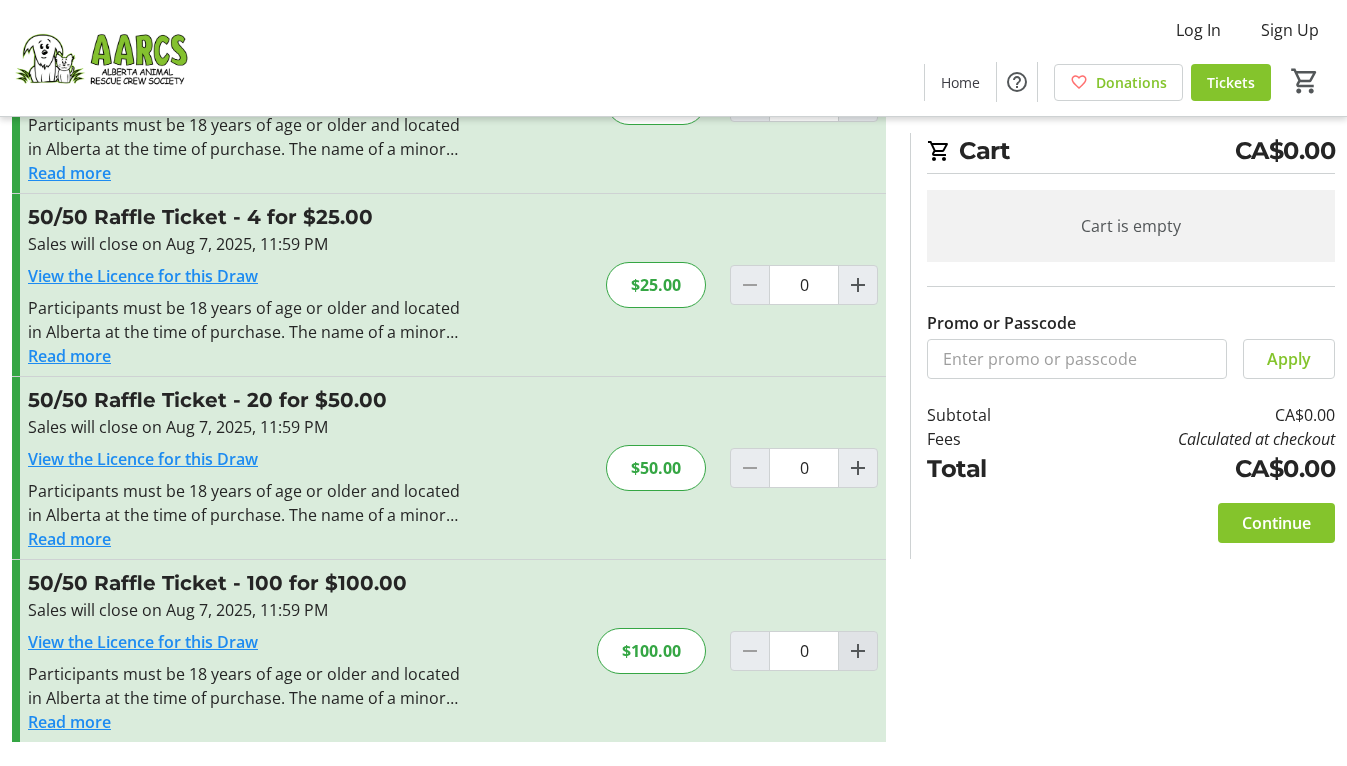 click 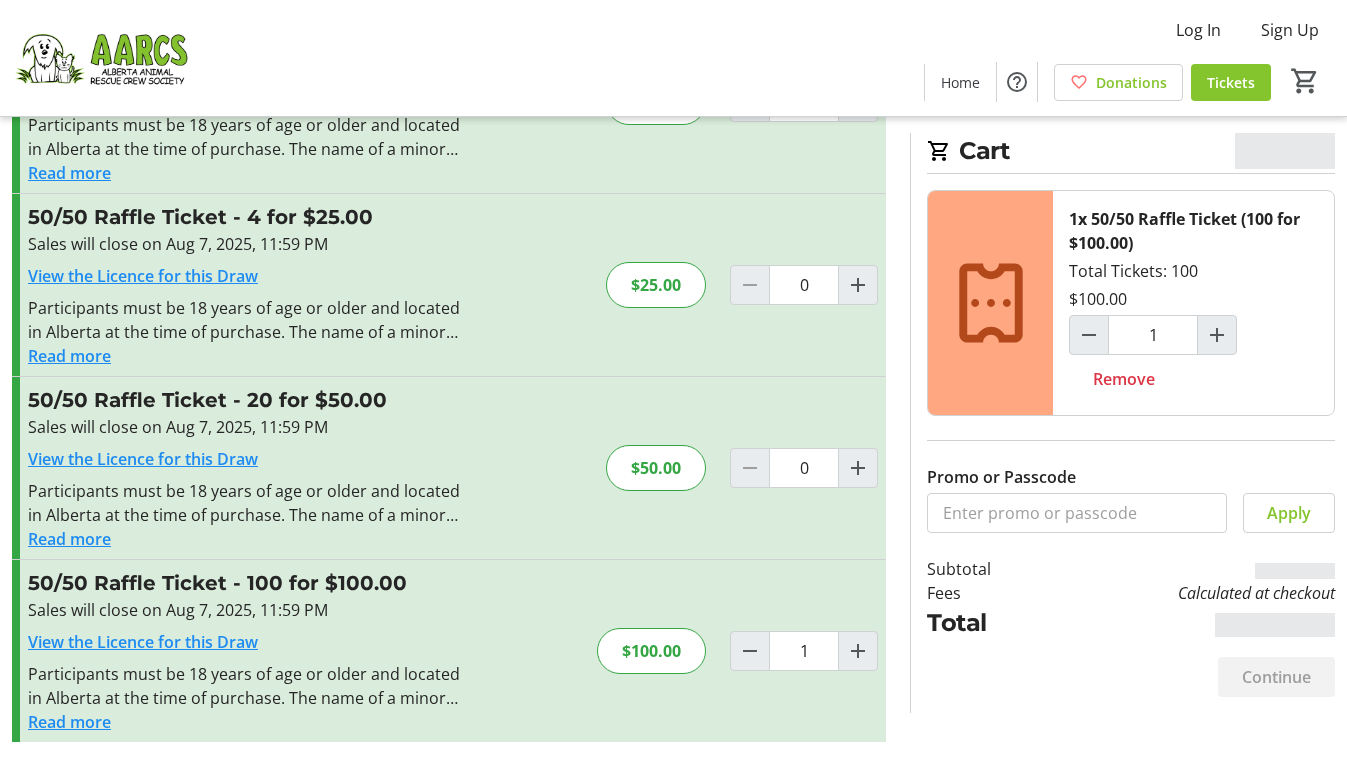scroll, scrollTop: 155, scrollLeft: 0, axis: vertical 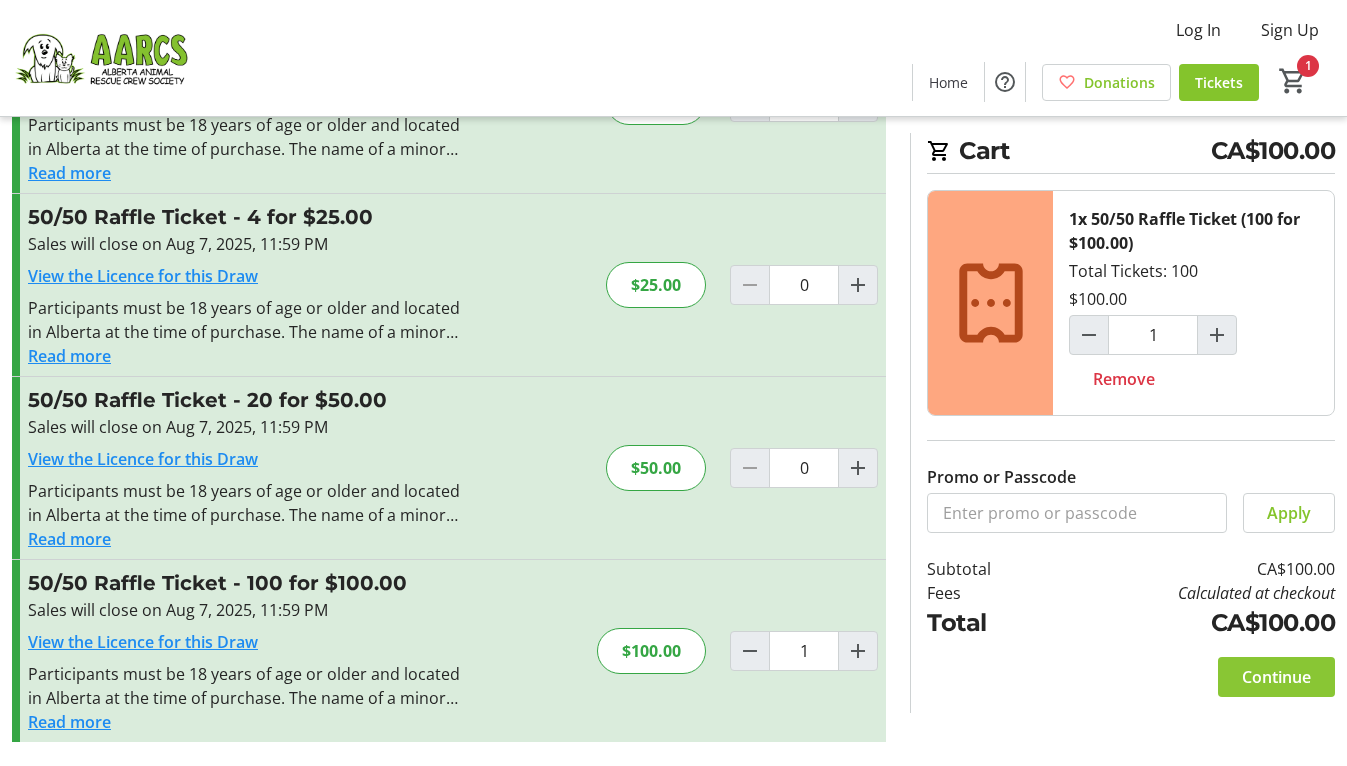 click on "Continue" 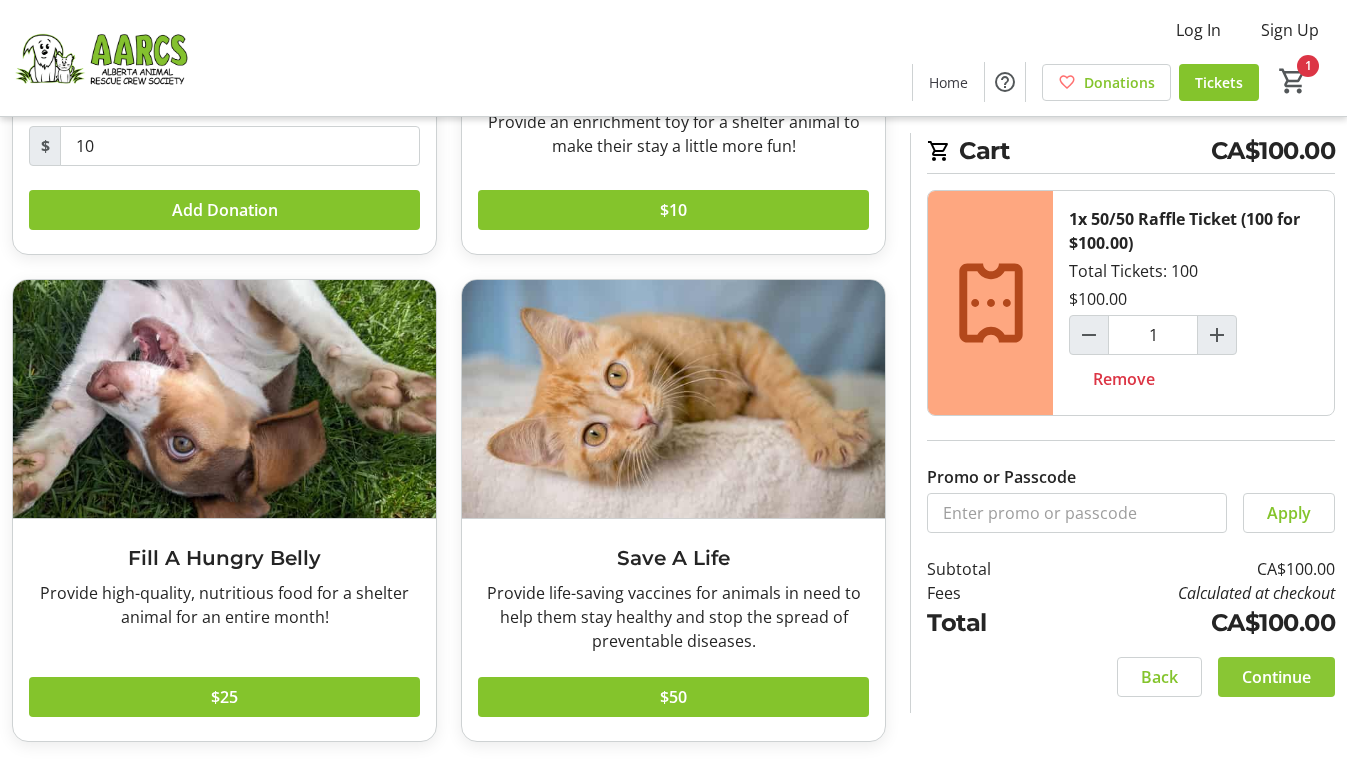 scroll, scrollTop: 417, scrollLeft: 0, axis: vertical 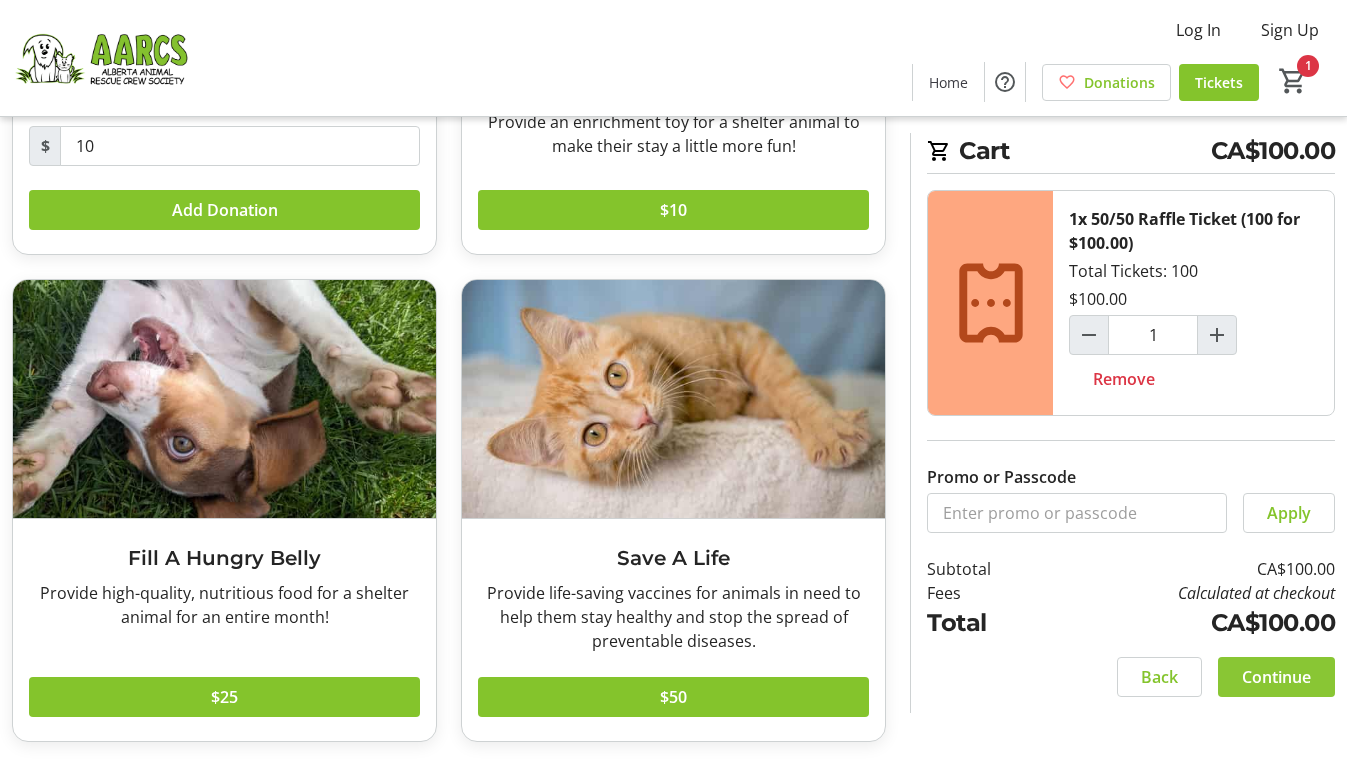 click on "Continue" 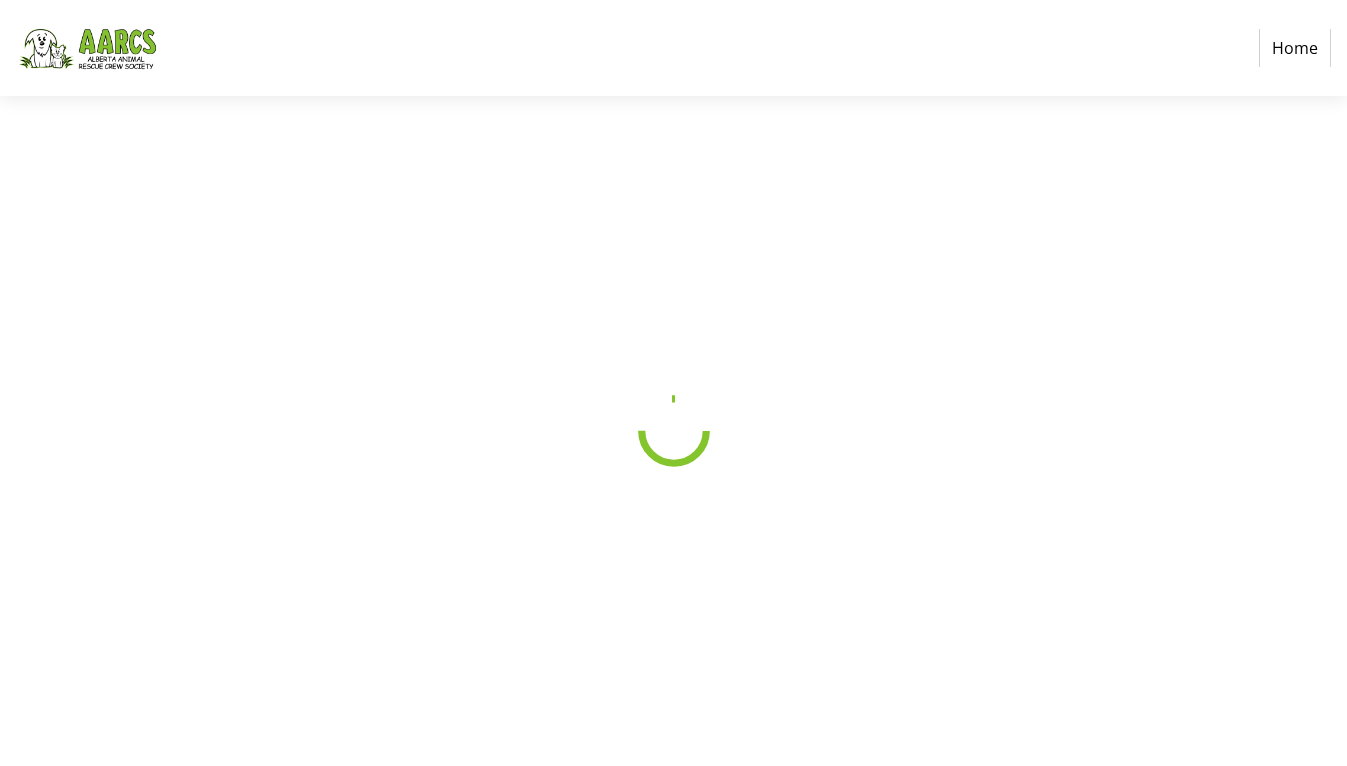 scroll, scrollTop: 0, scrollLeft: 0, axis: both 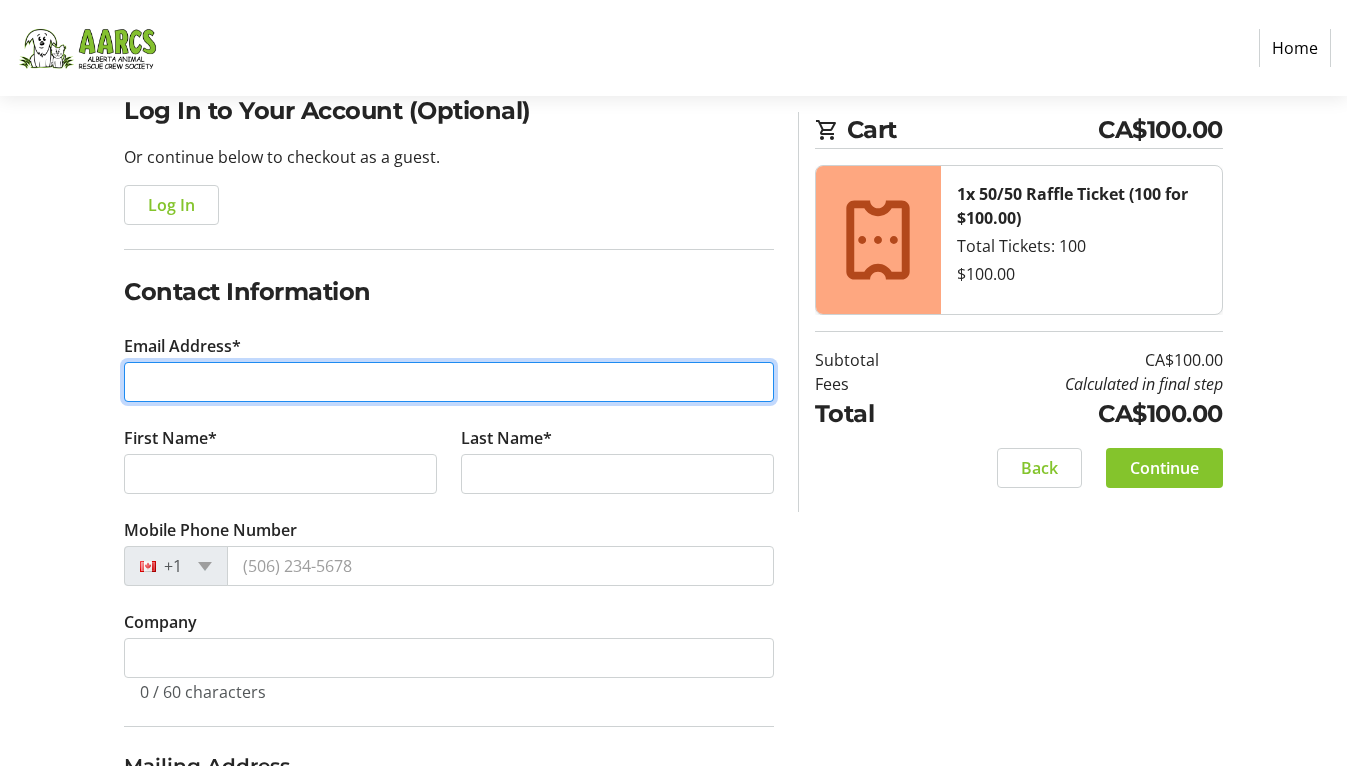 click on "Email Address*" at bounding box center [449, 382] 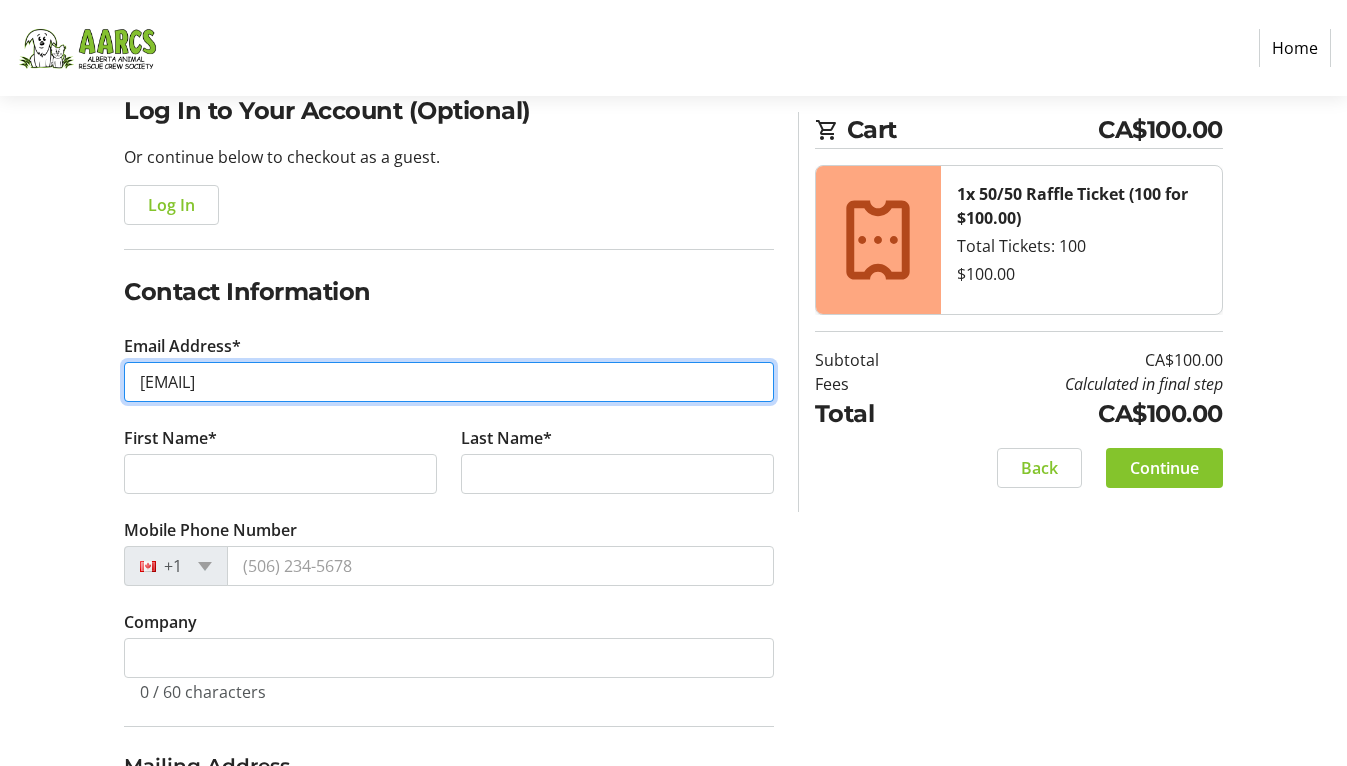 type on "[EMAIL]" 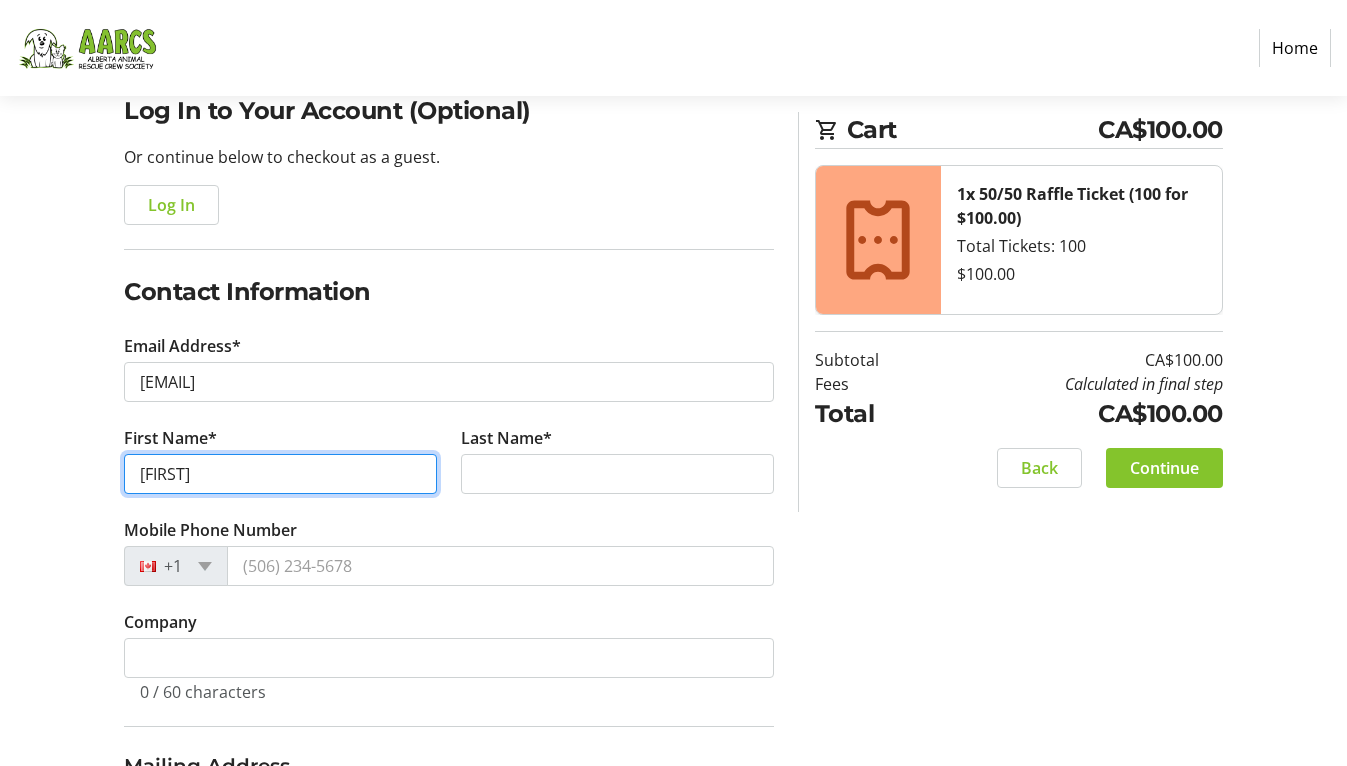 type on "[FIRST]" 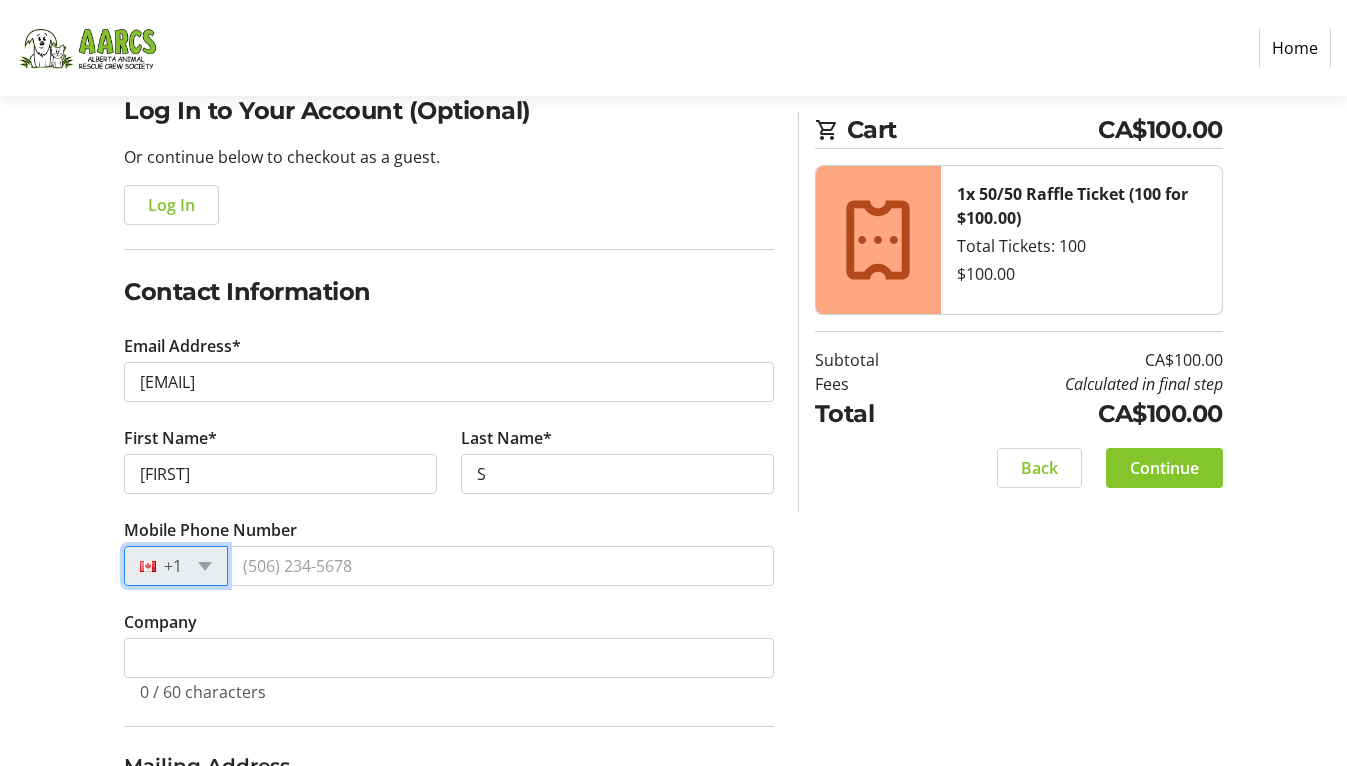 scroll, scrollTop: 0, scrollLeft: 0, axis: both 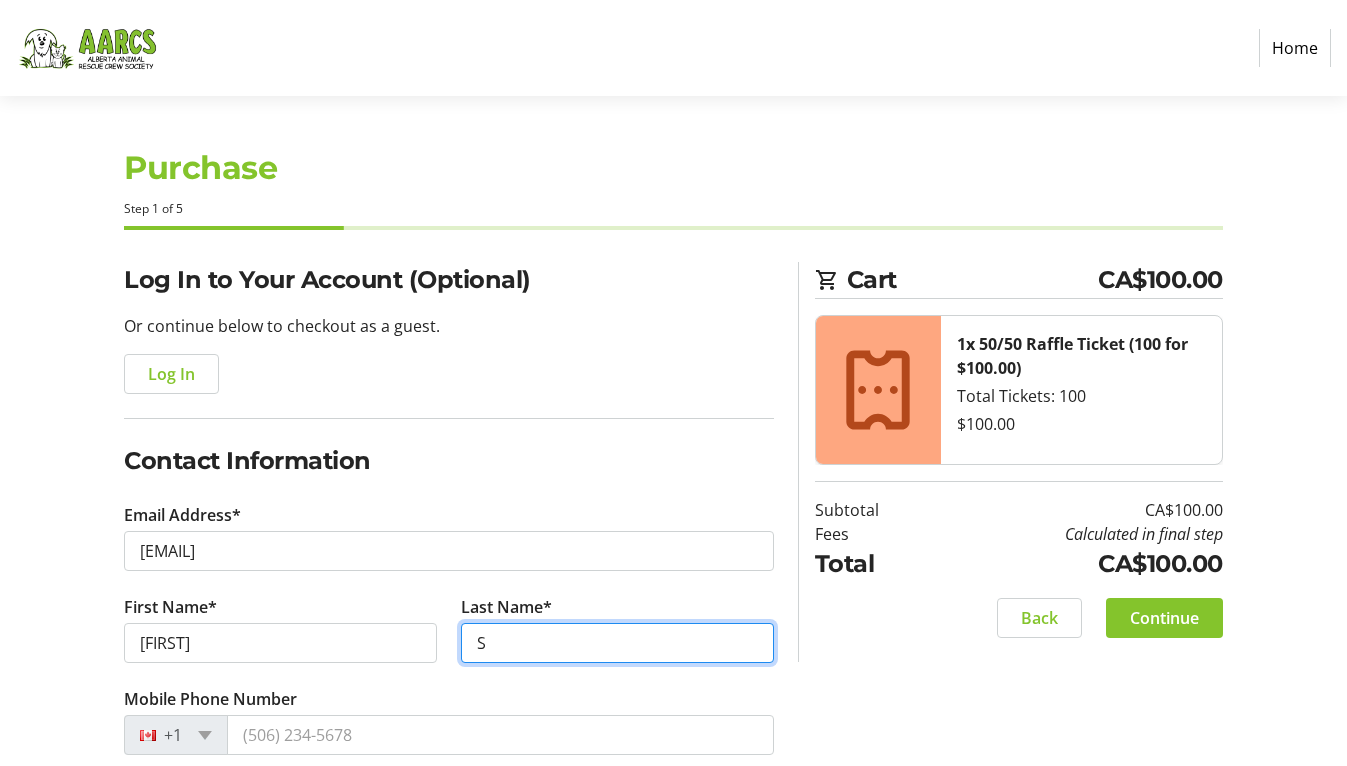 click on "S" at bounding box center (617, 643) 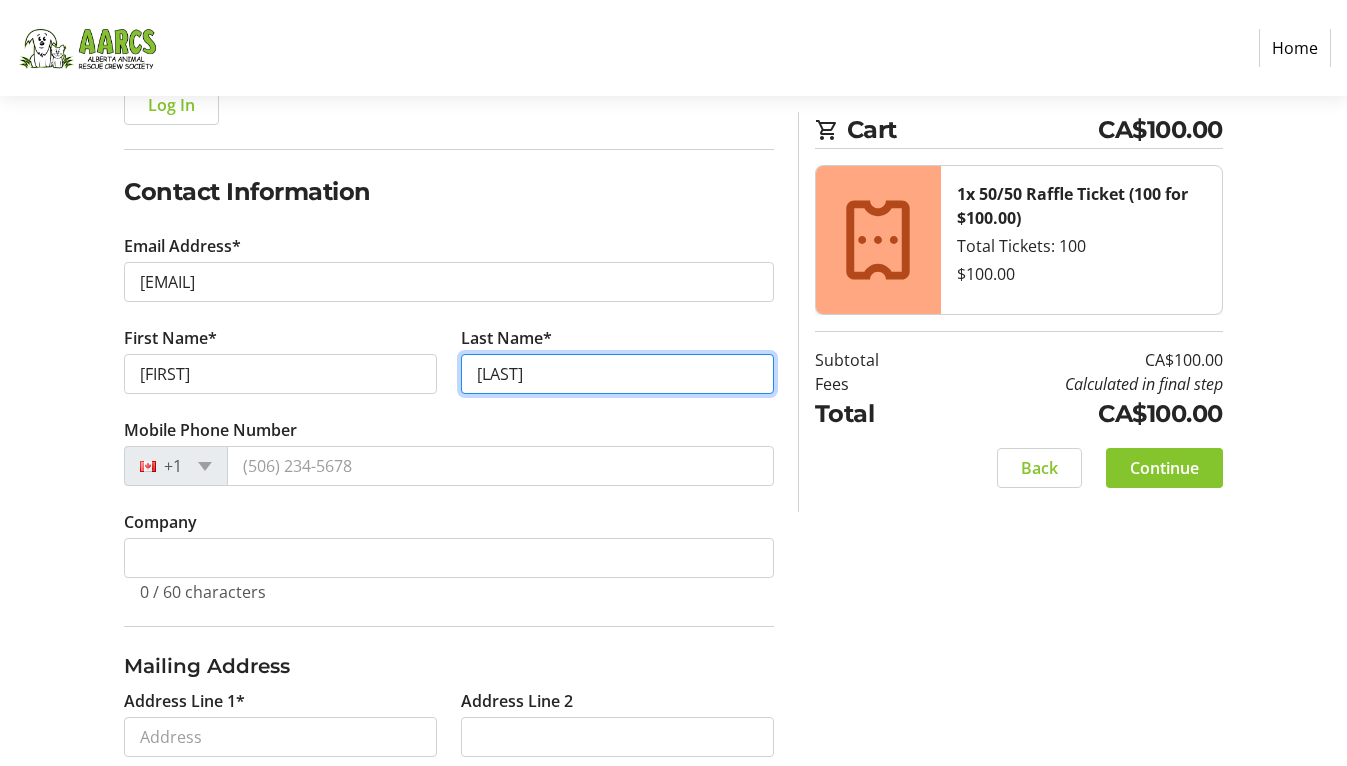 scroll, scrollTop: 284, scrollLeft: 0, axis: vertical 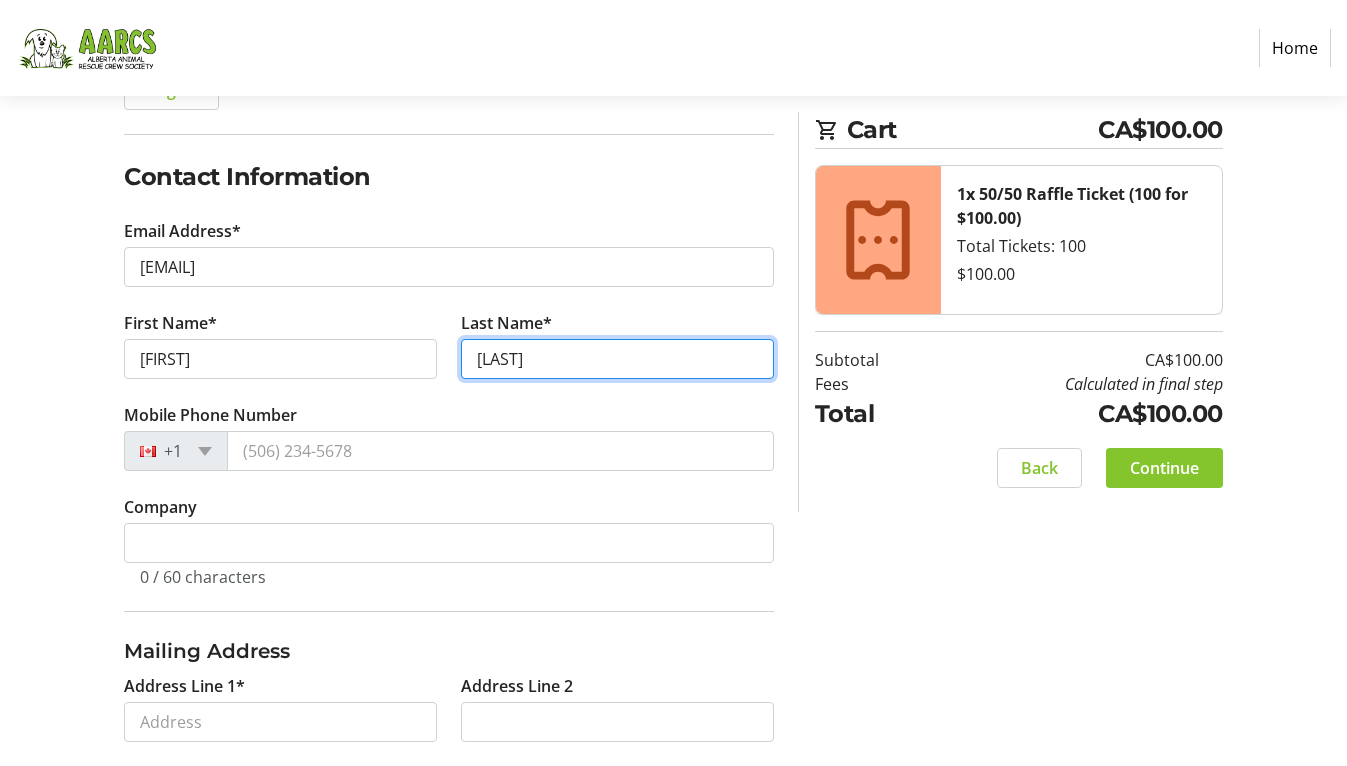 type on "[LAST]" 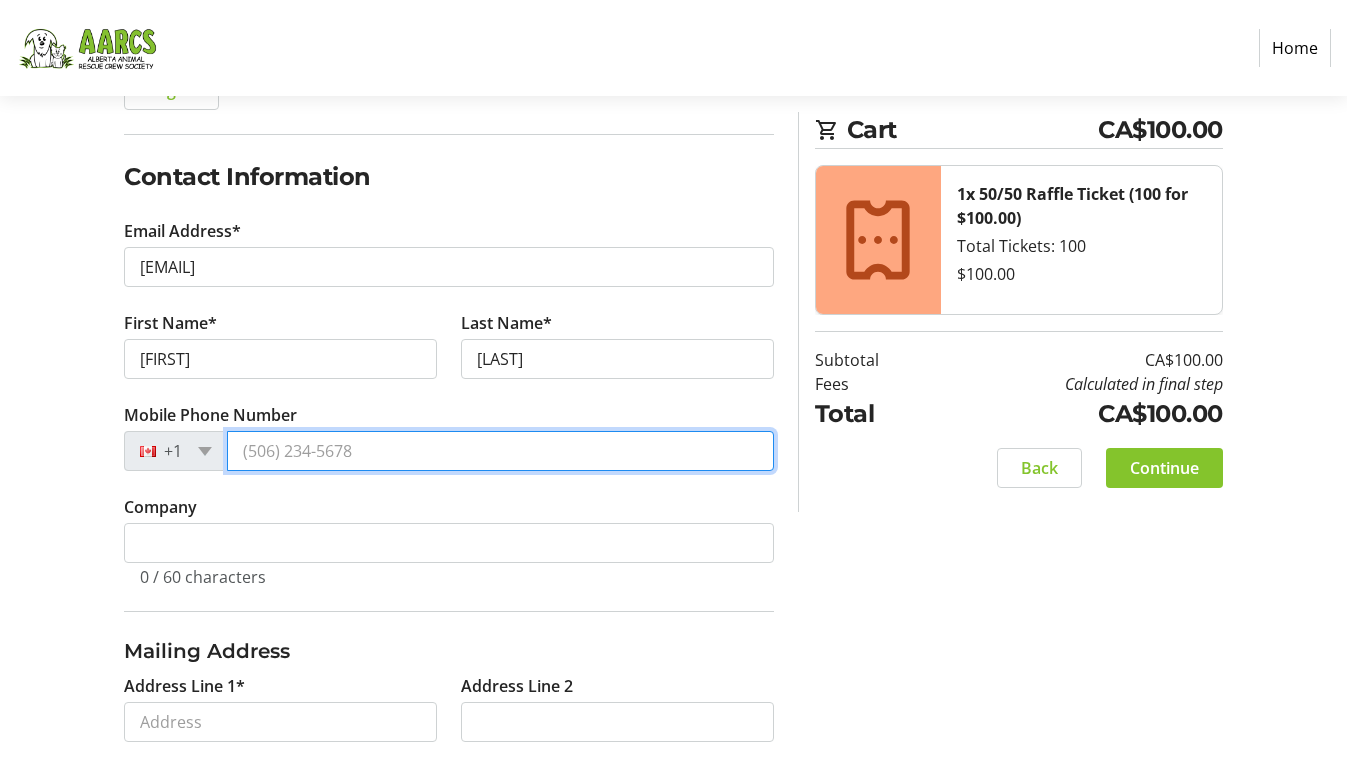 click on "Mobile Phone Number" at bounding box center [500, 451] 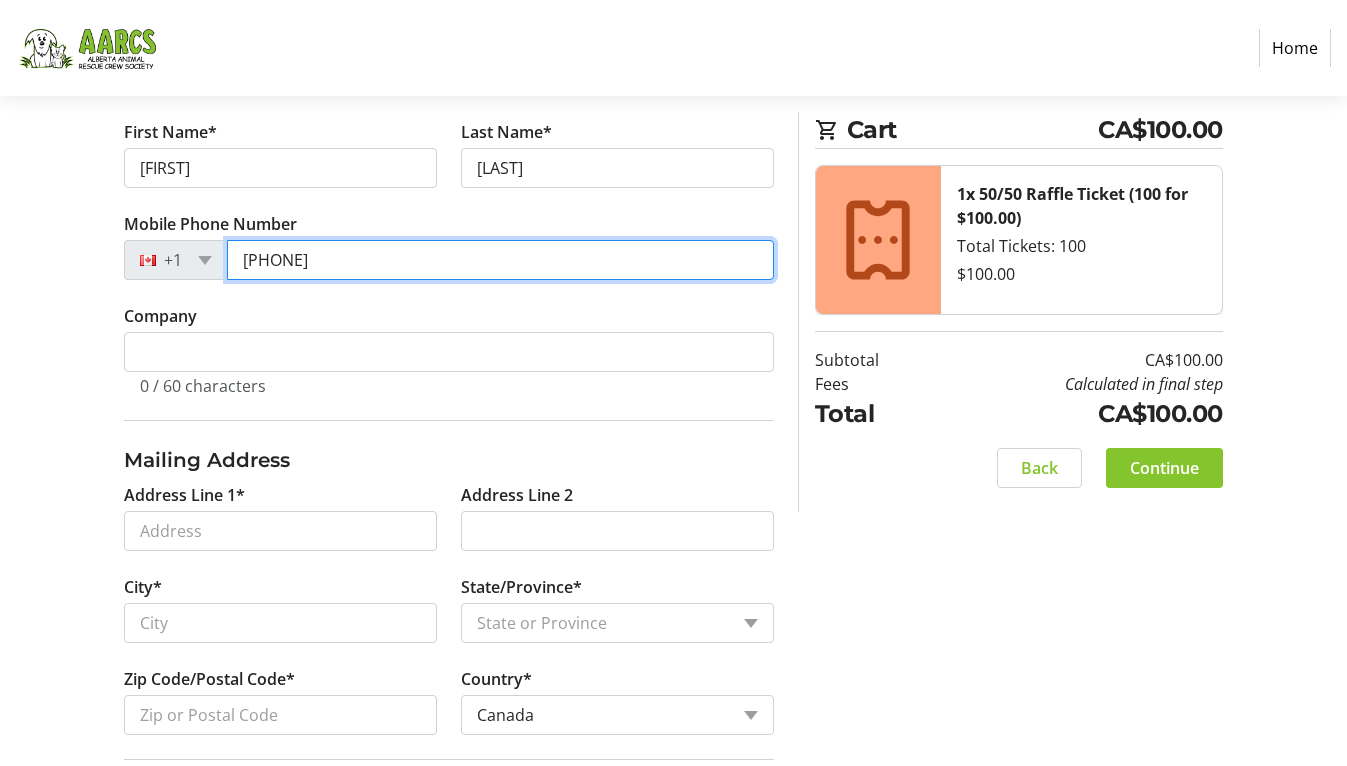 scroll, scrollTop: 474, scrollLeft: 0, axis: vertical 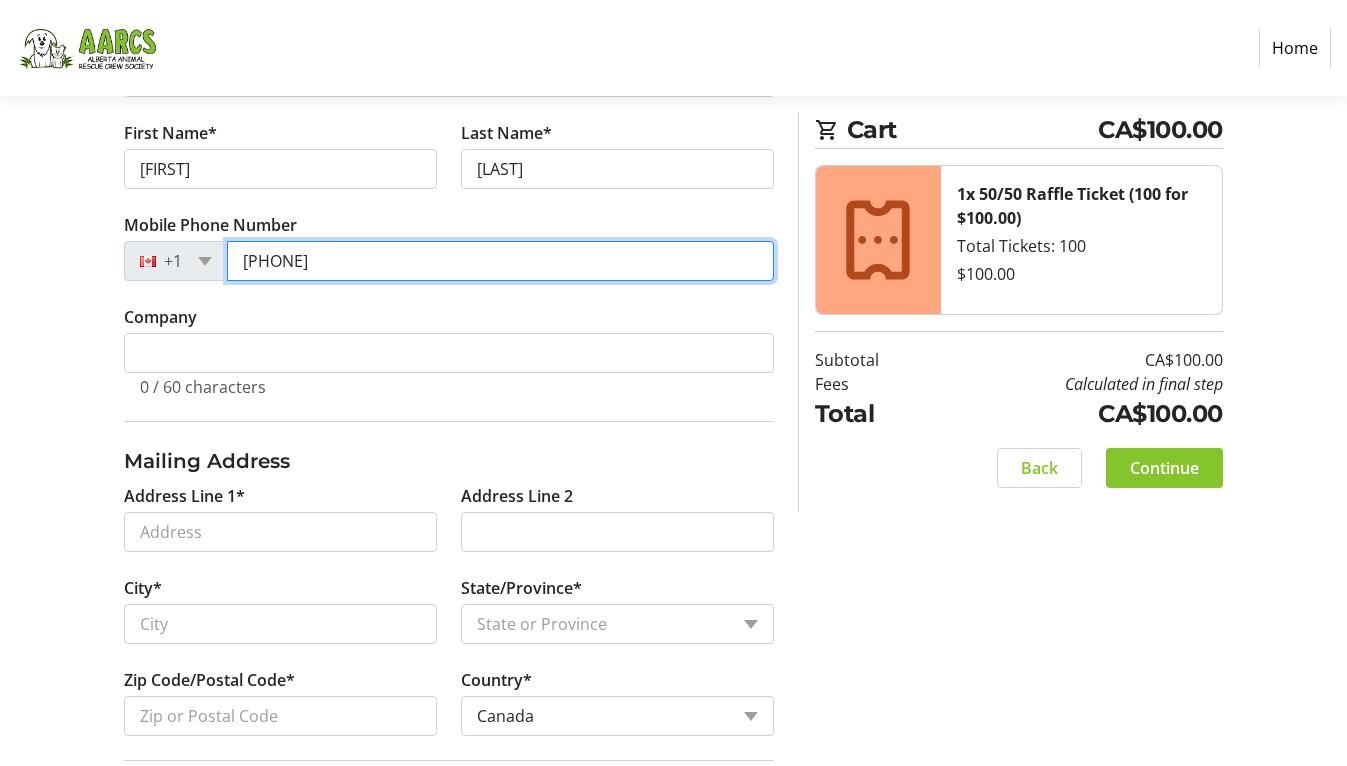 type on "[PHONE]" 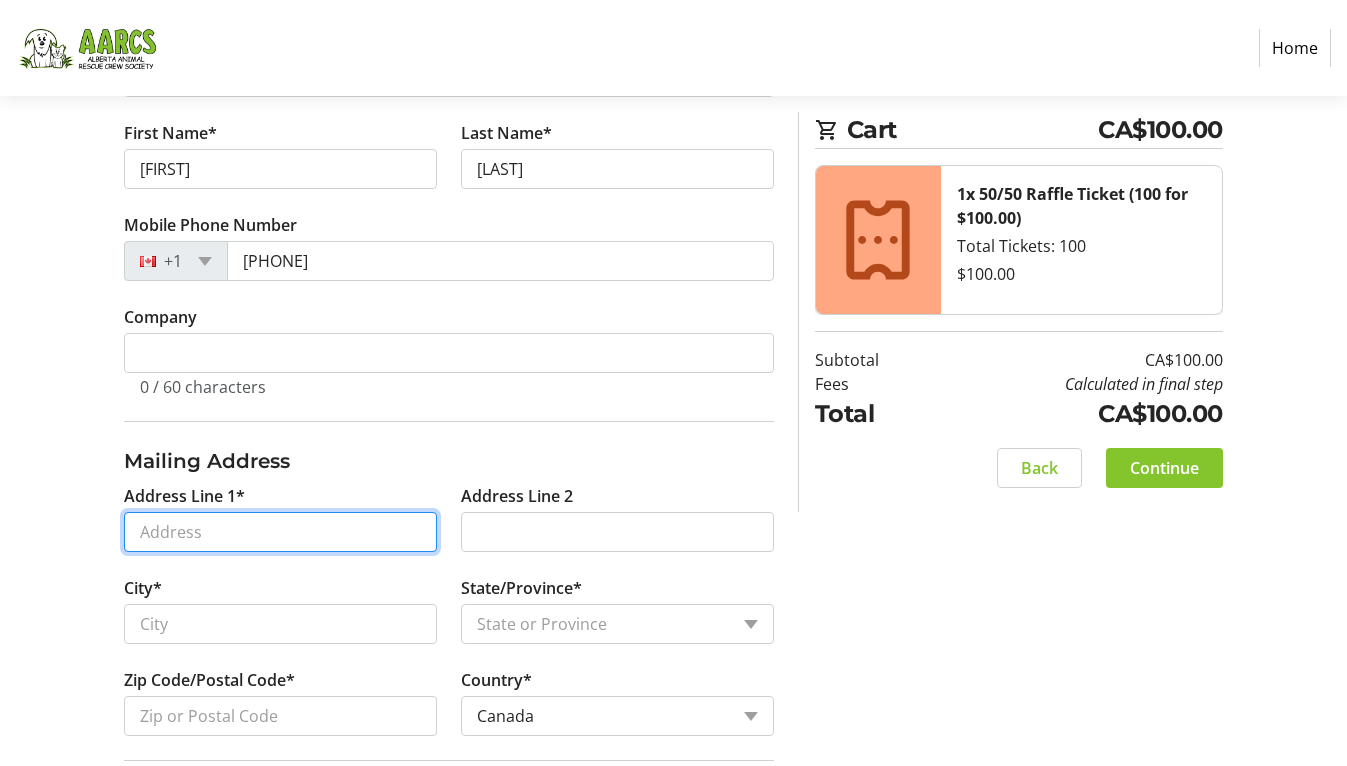 click on "Address Line 1*" at bounding box center (280, 532) 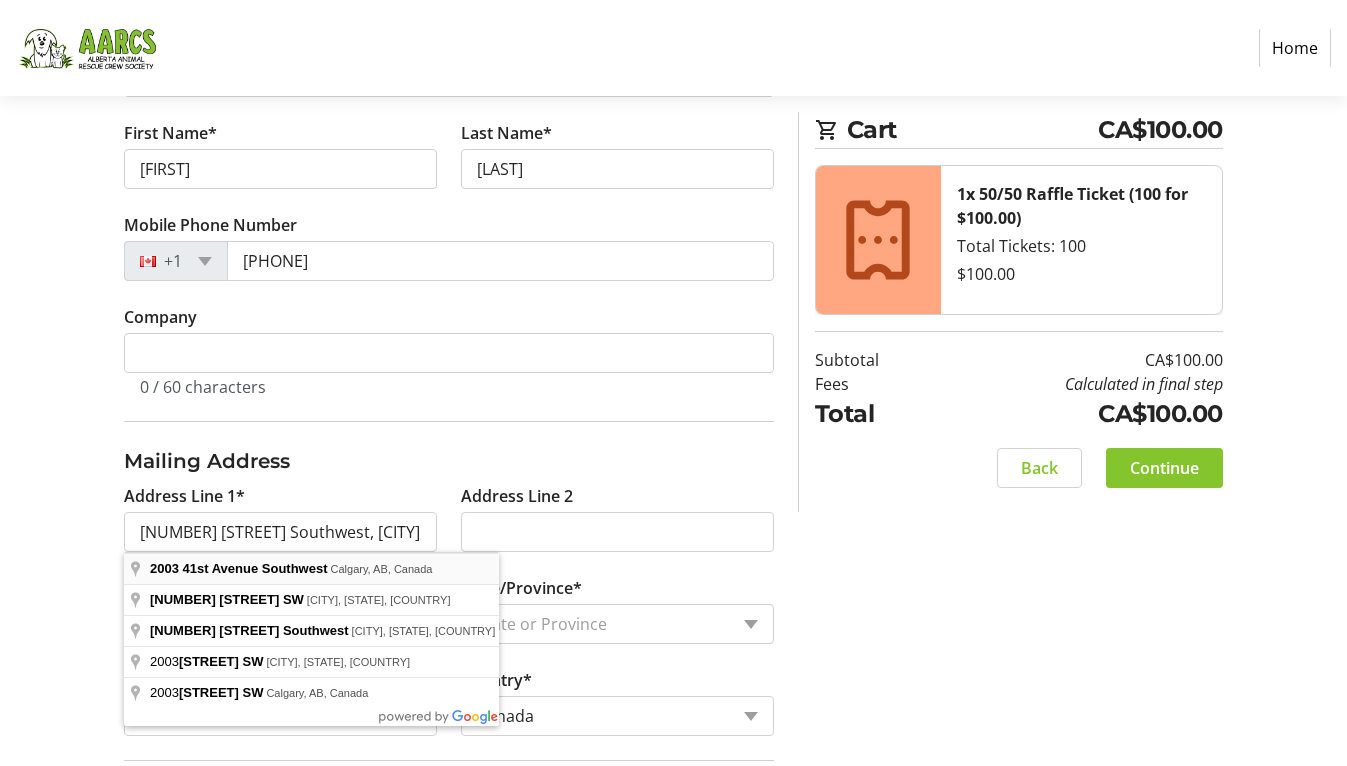 type on "[NUMBER] [STREET] Southwest" 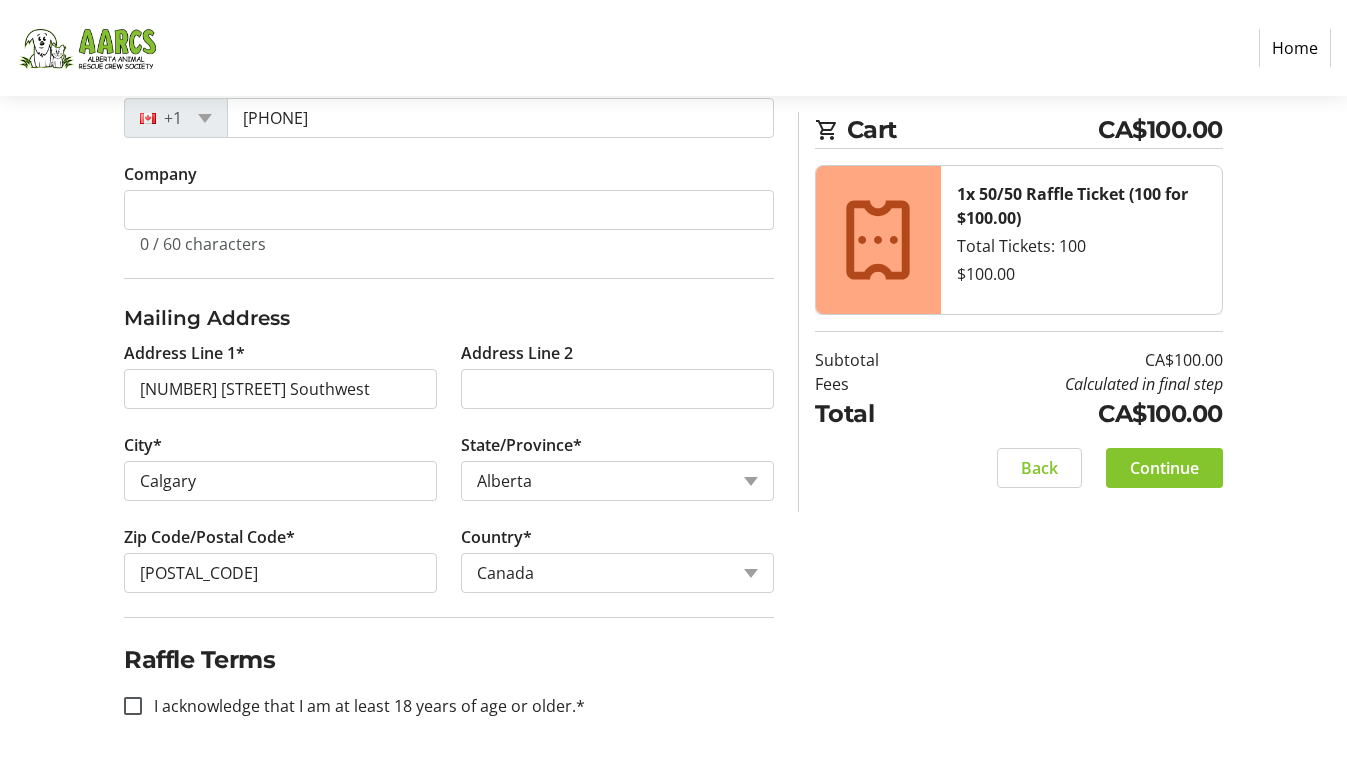 scroll, scrollTop: 617, scrollLeft: 0, axis: vertical 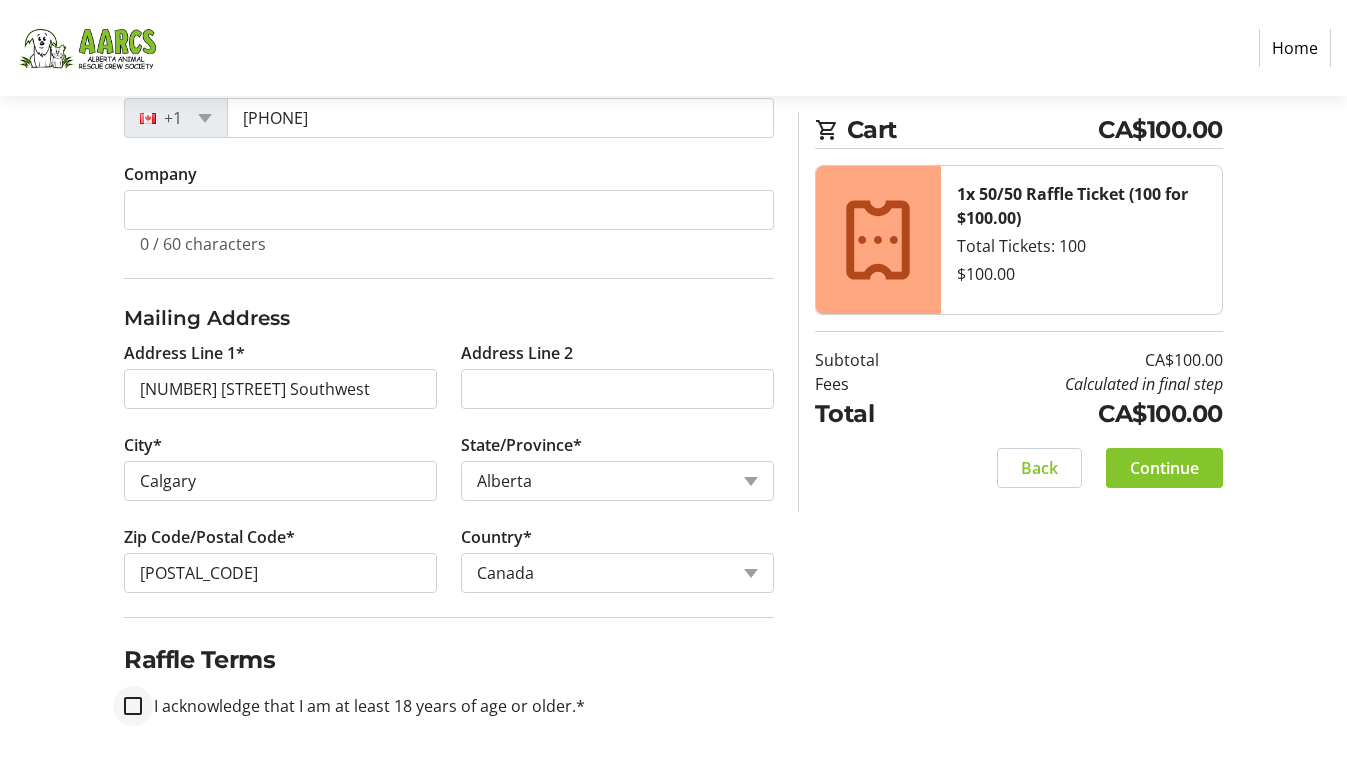 click on "I acknowledge that I am at least 18 years of age or older.*" at bounding box center (133, 706) 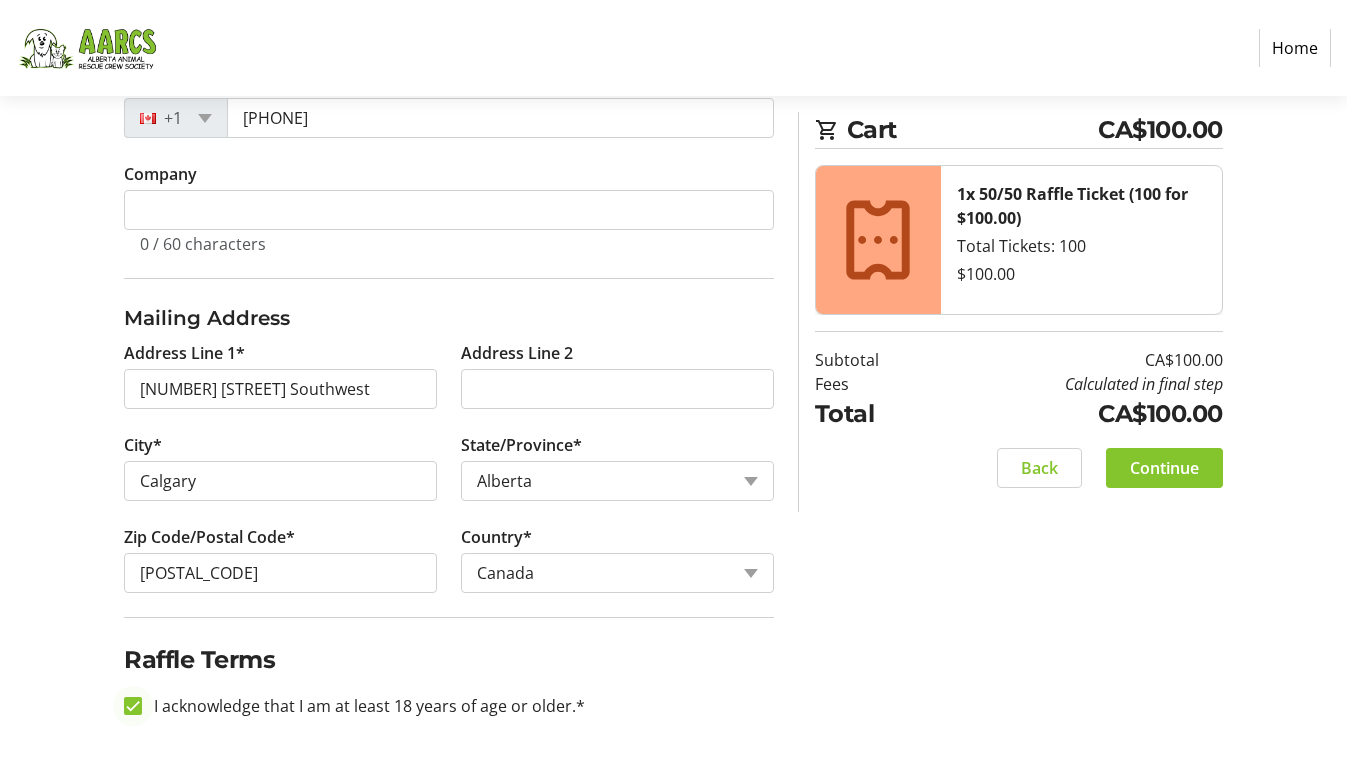 checkbox on "true" 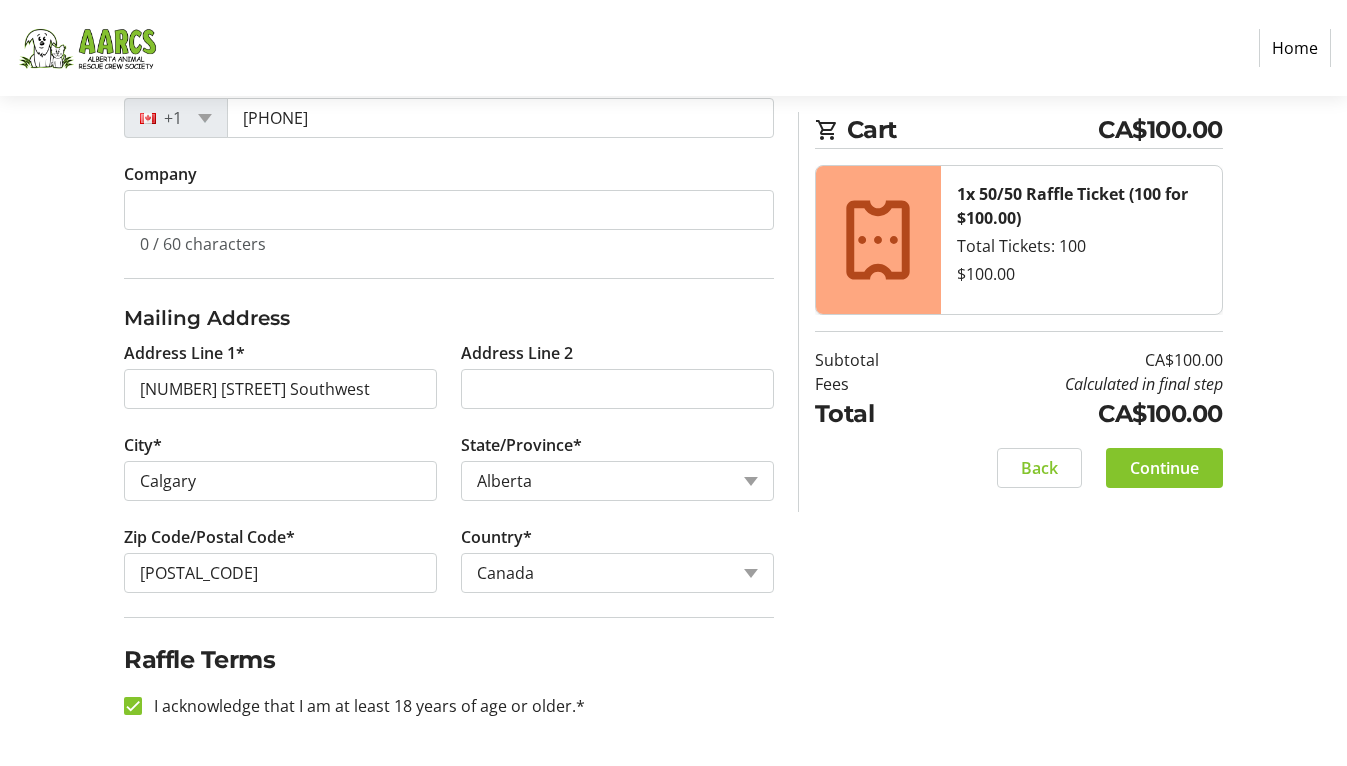 scroll, scrollTop: 617, scrollLeft: 0, axis: vertical 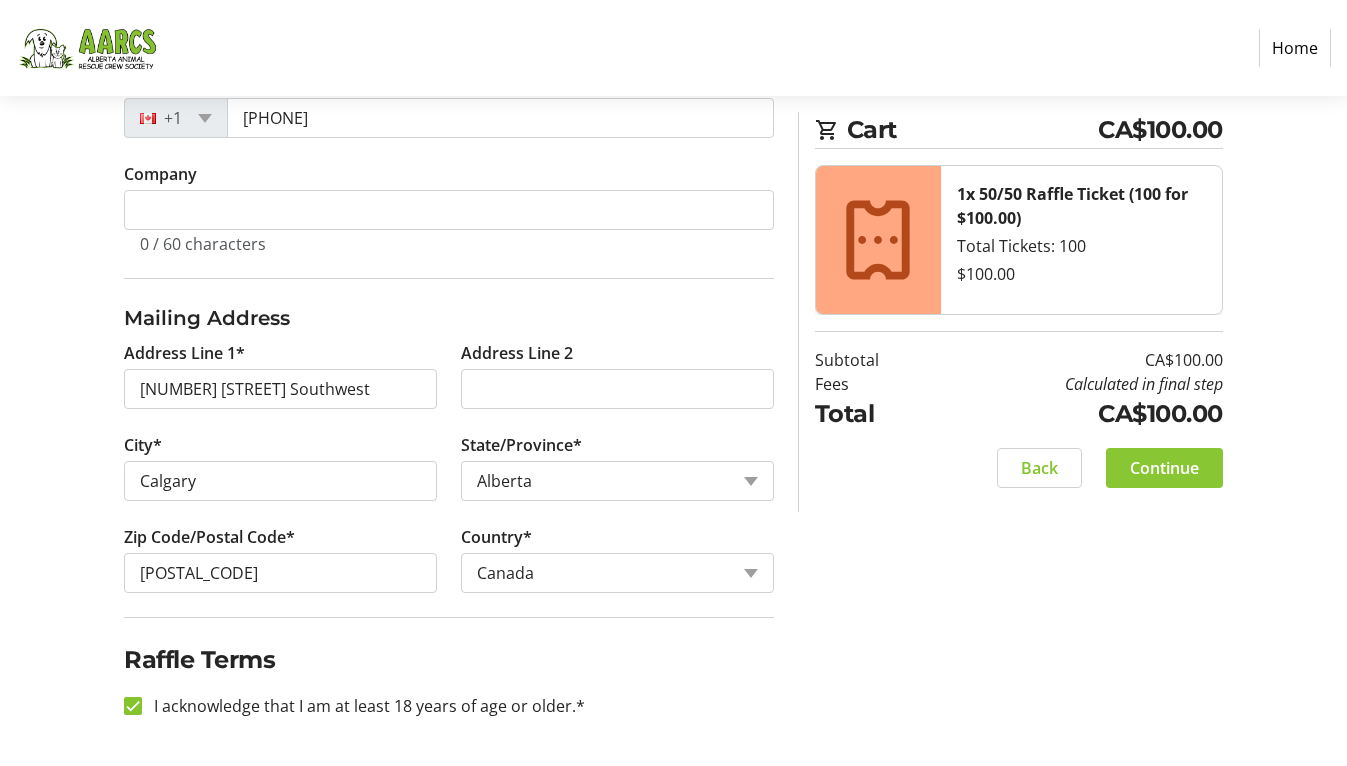 click on "Continue" 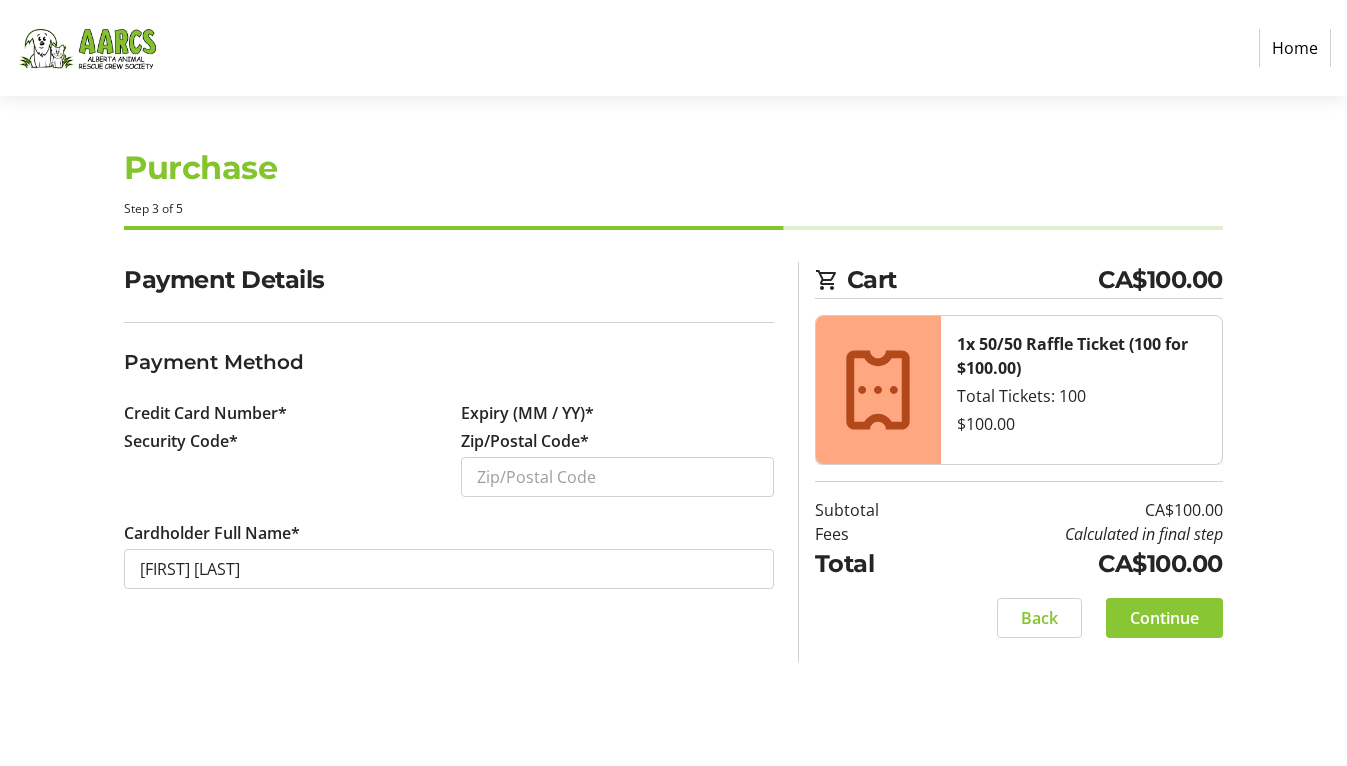 scroll, scrollTop: 0, scrollLeft: 0, axis: both 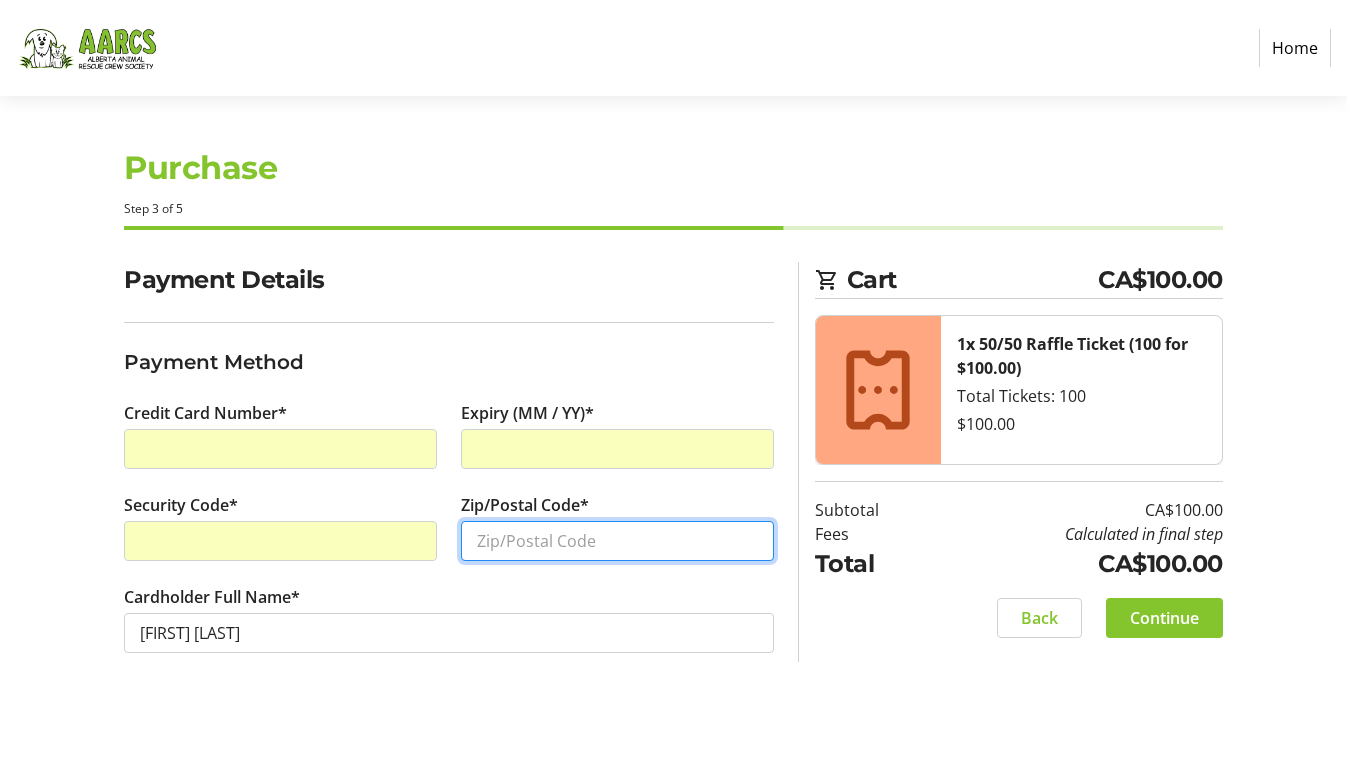 click on "Zip/Postal Code*" at bounding box center (617, 541) 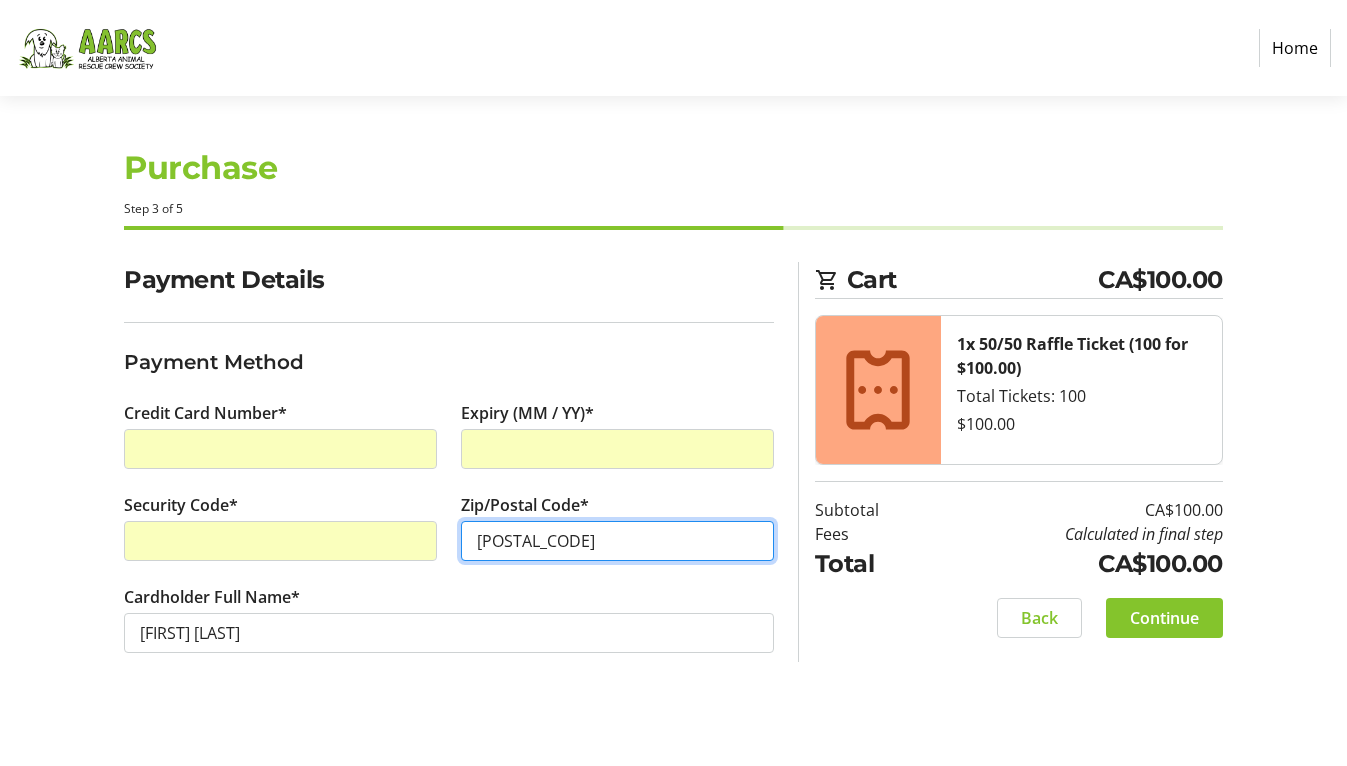 scroll, scrollTop: 0, scrollLeft: 0, axis: both 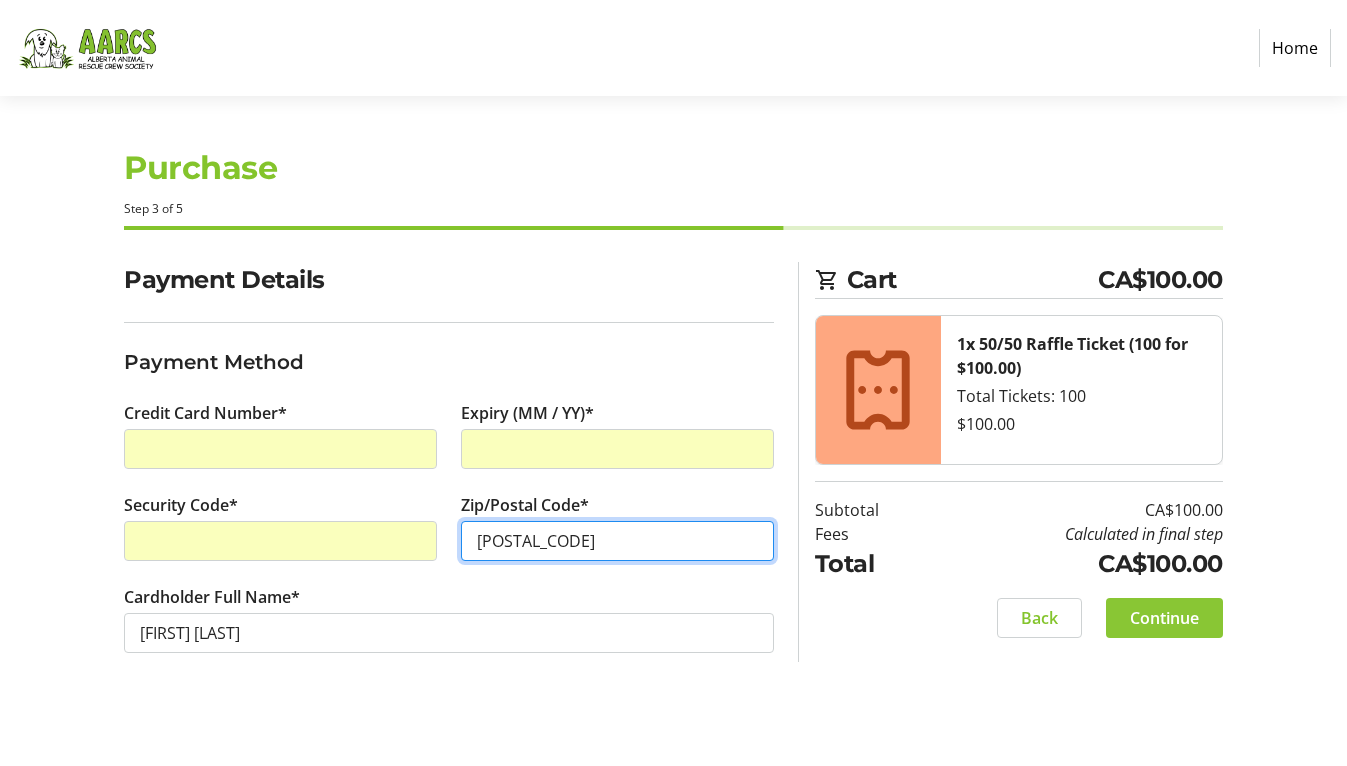 type on "[POSTAL_CODE]" 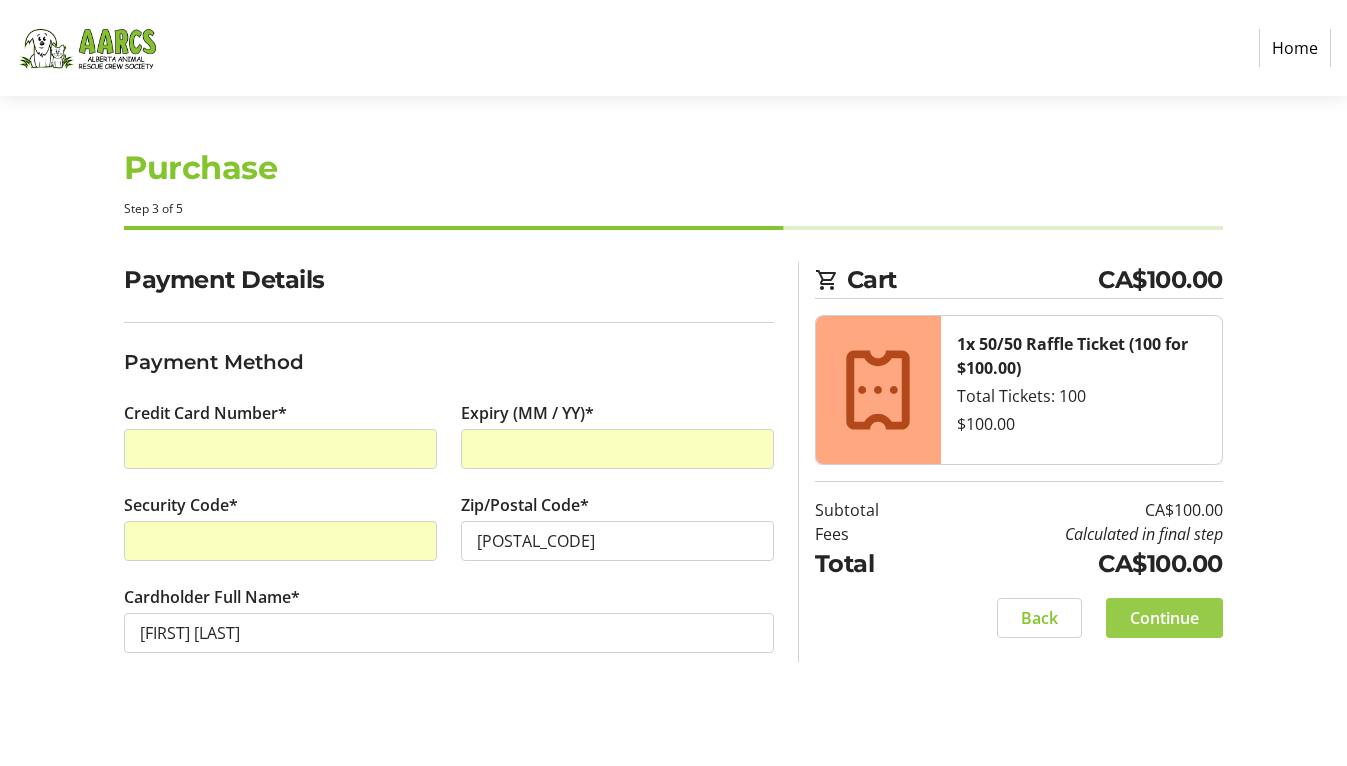 click on "Continue" 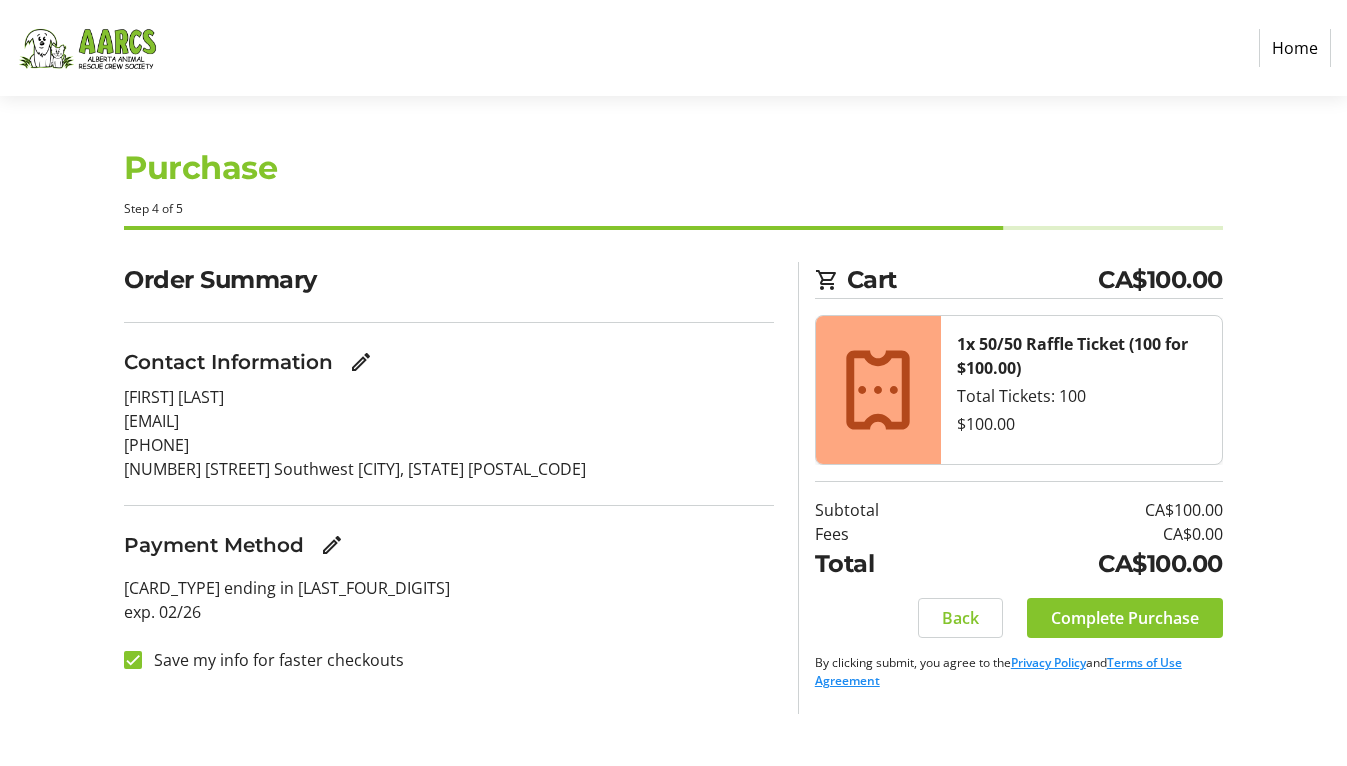 scroll, scrollTop: 0, scrollLeft: 0, axis: both 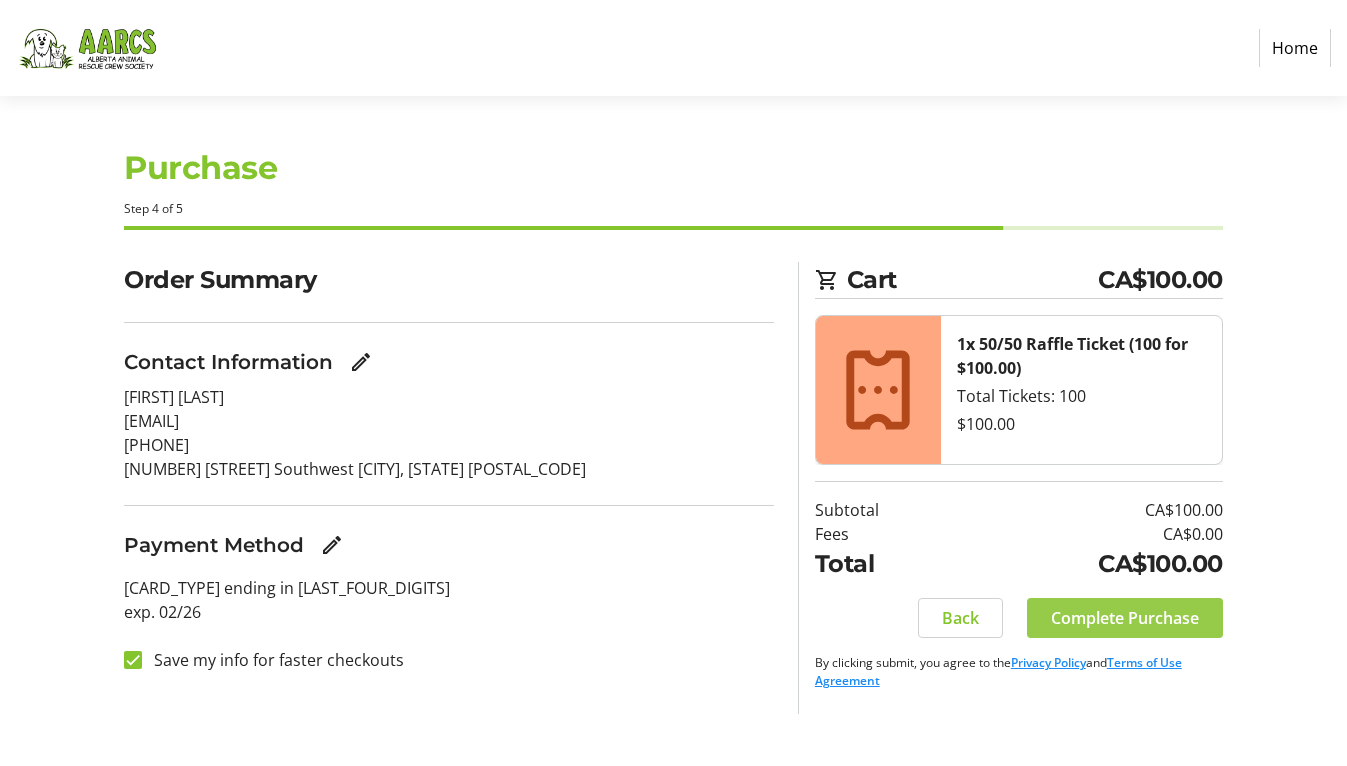 click on "Complete Purchase" 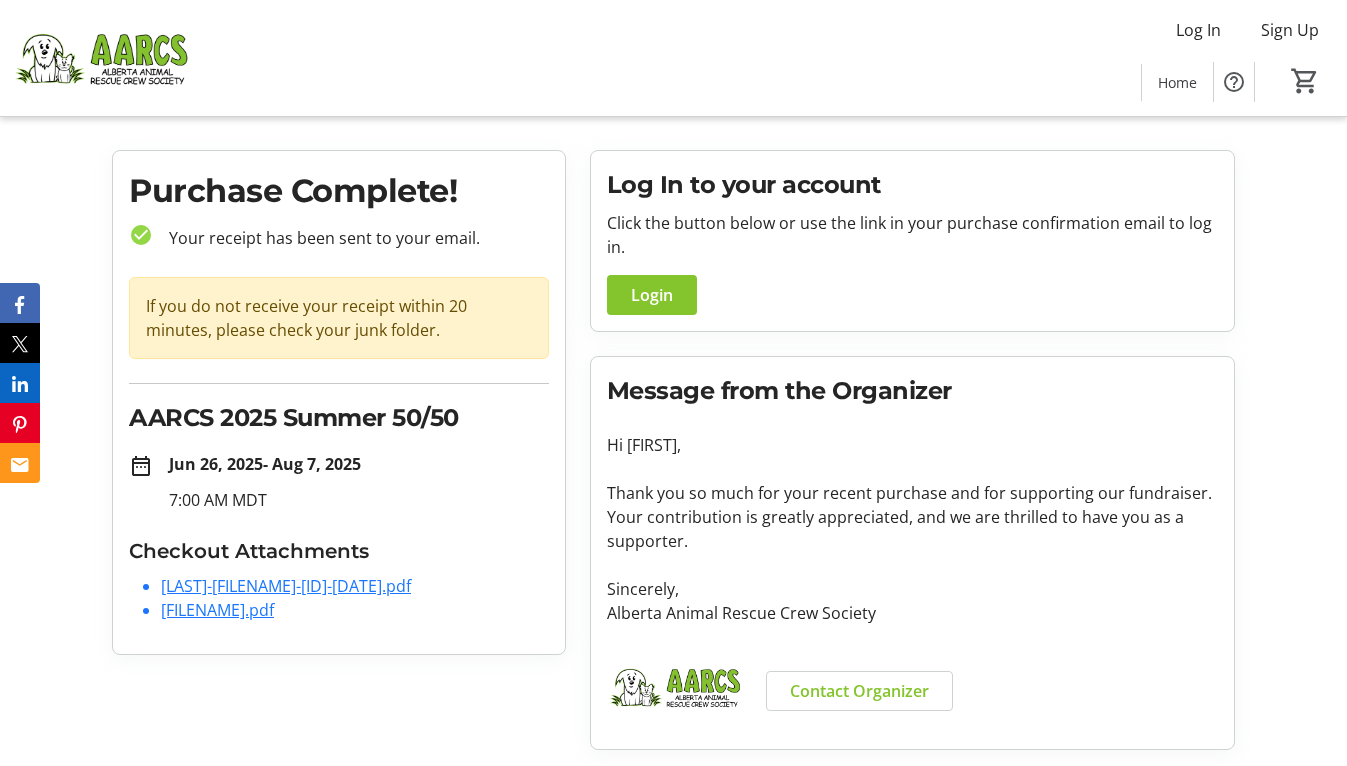 scroll, scrollTop: 32, scrollLeft: 0, axis: vertical 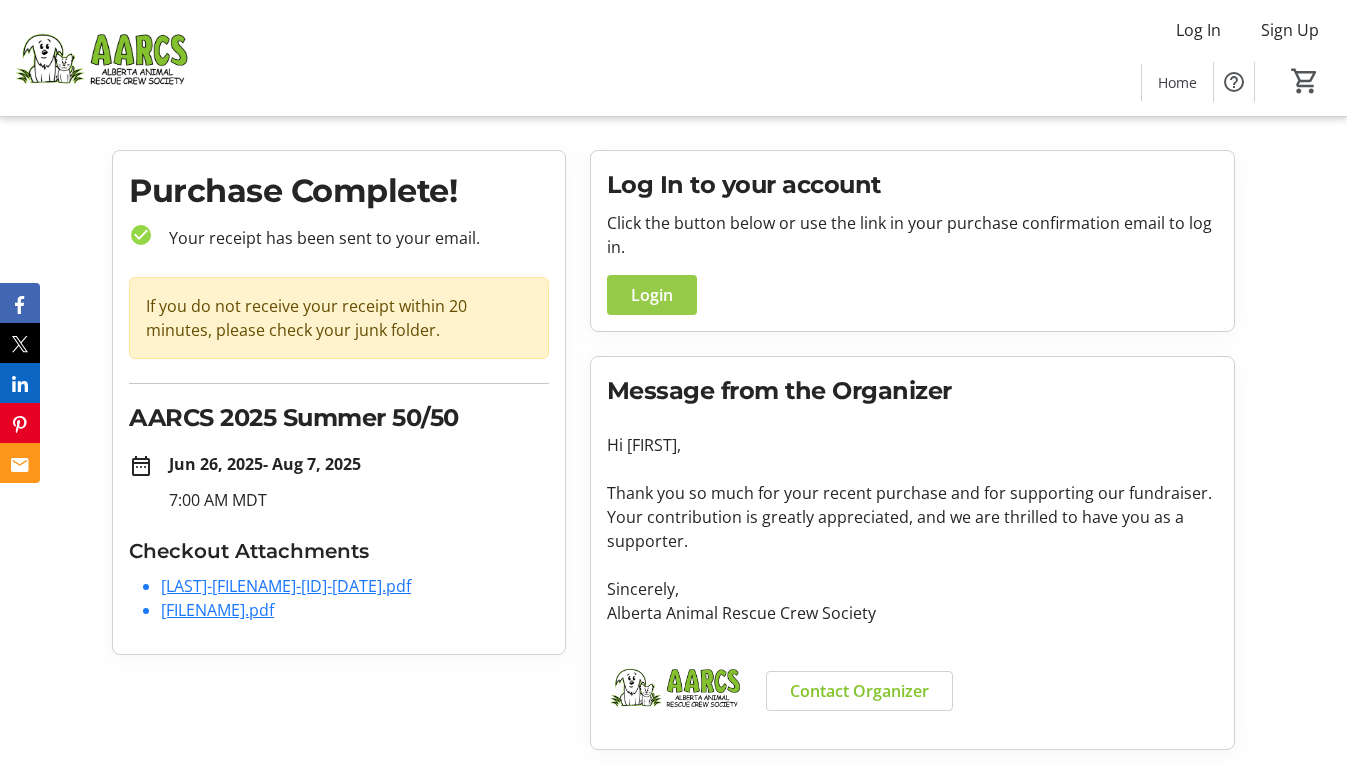 click on "Login" 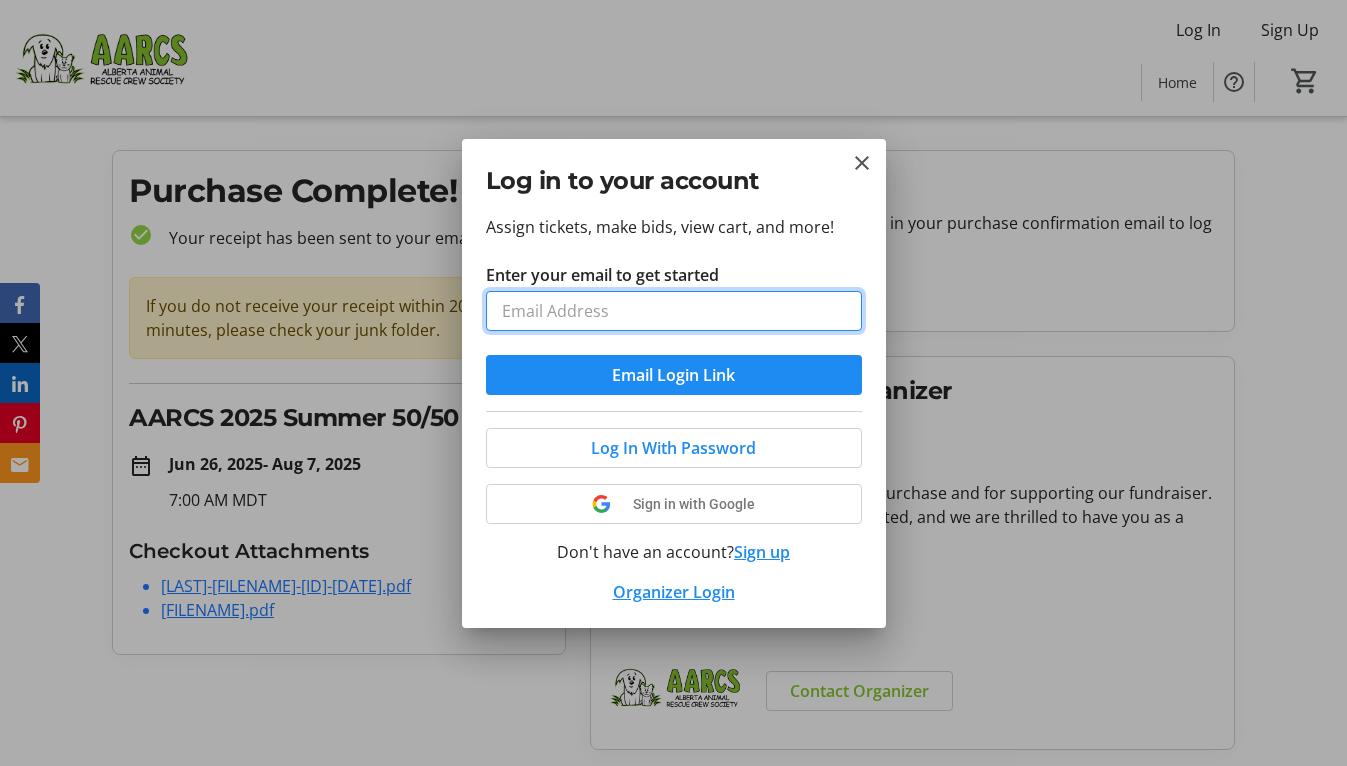 scroll, scrollTop: 0, scrollLeft: 0, axis: both 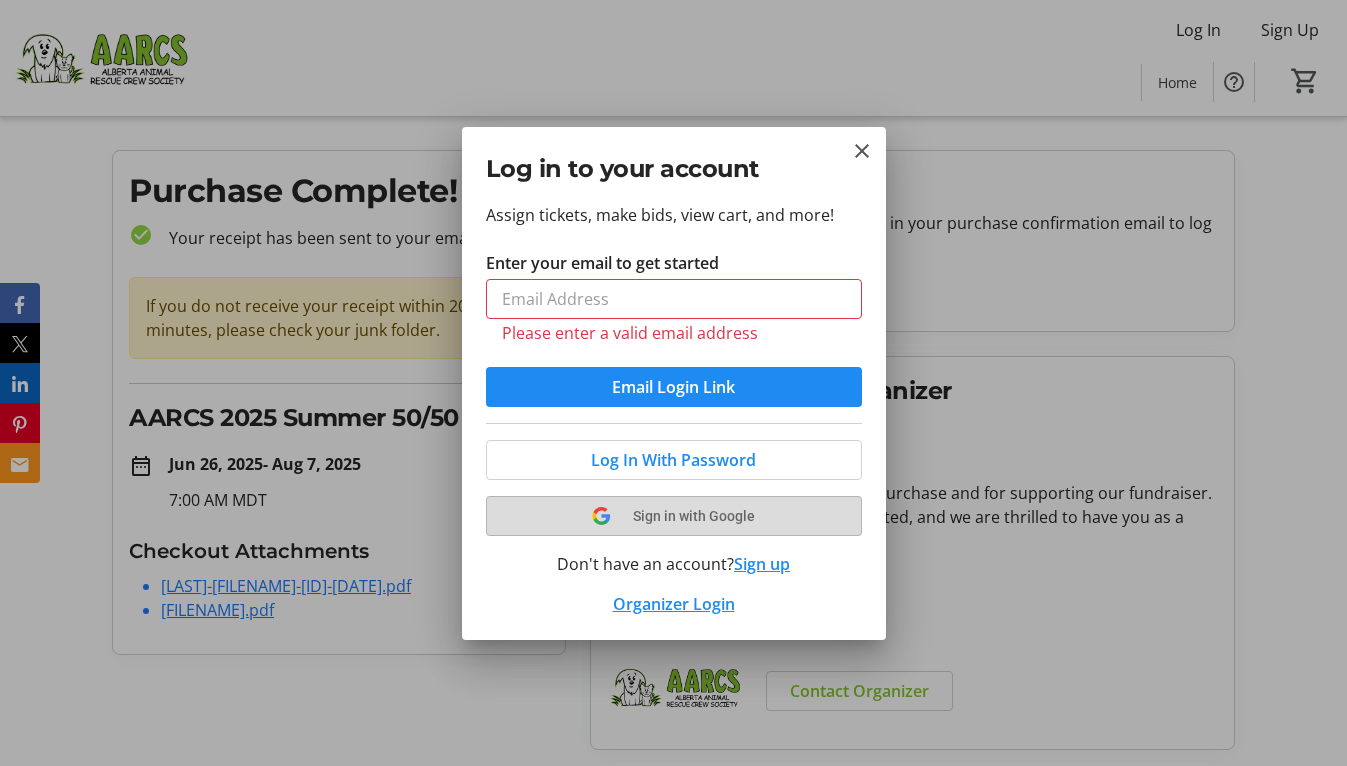 click at bounding box center [674, 516] 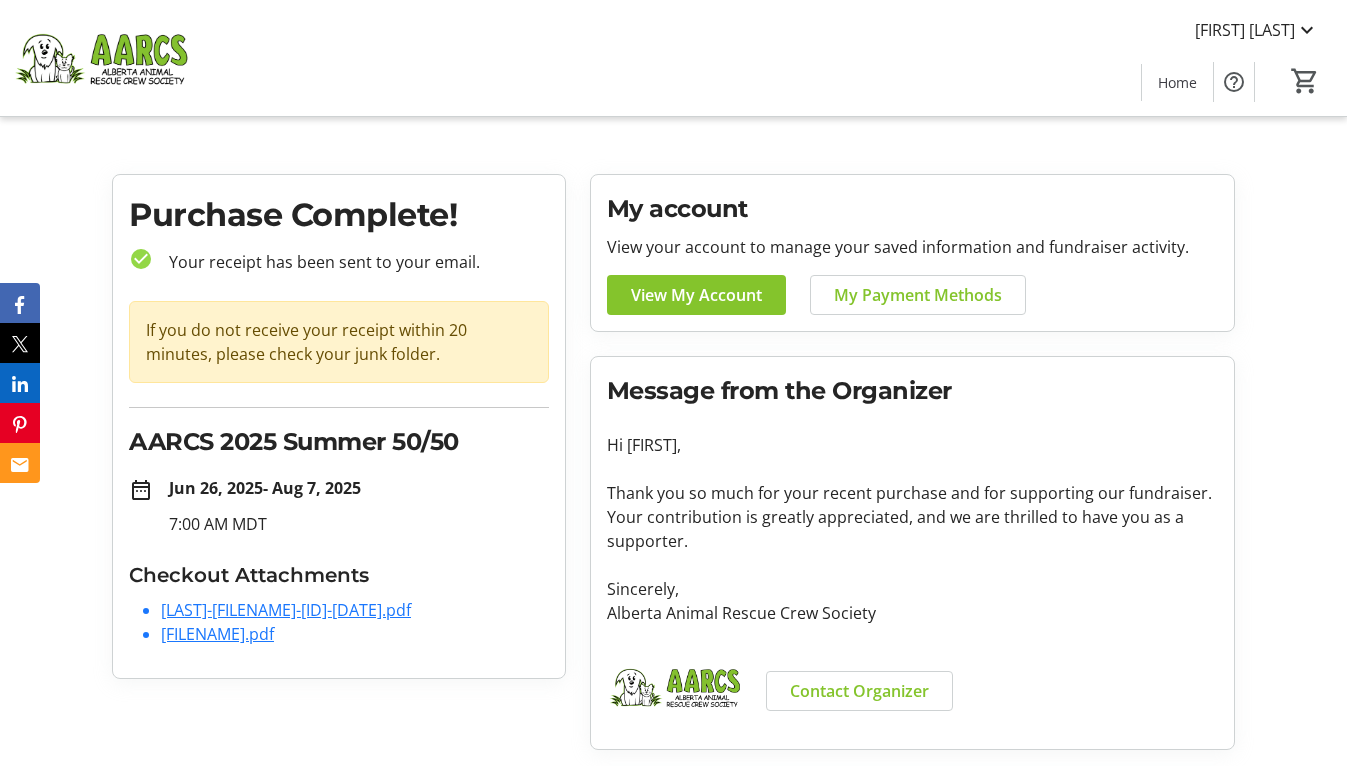 scroll, scrollTop: 0, scrollLeft: 0, axis: both 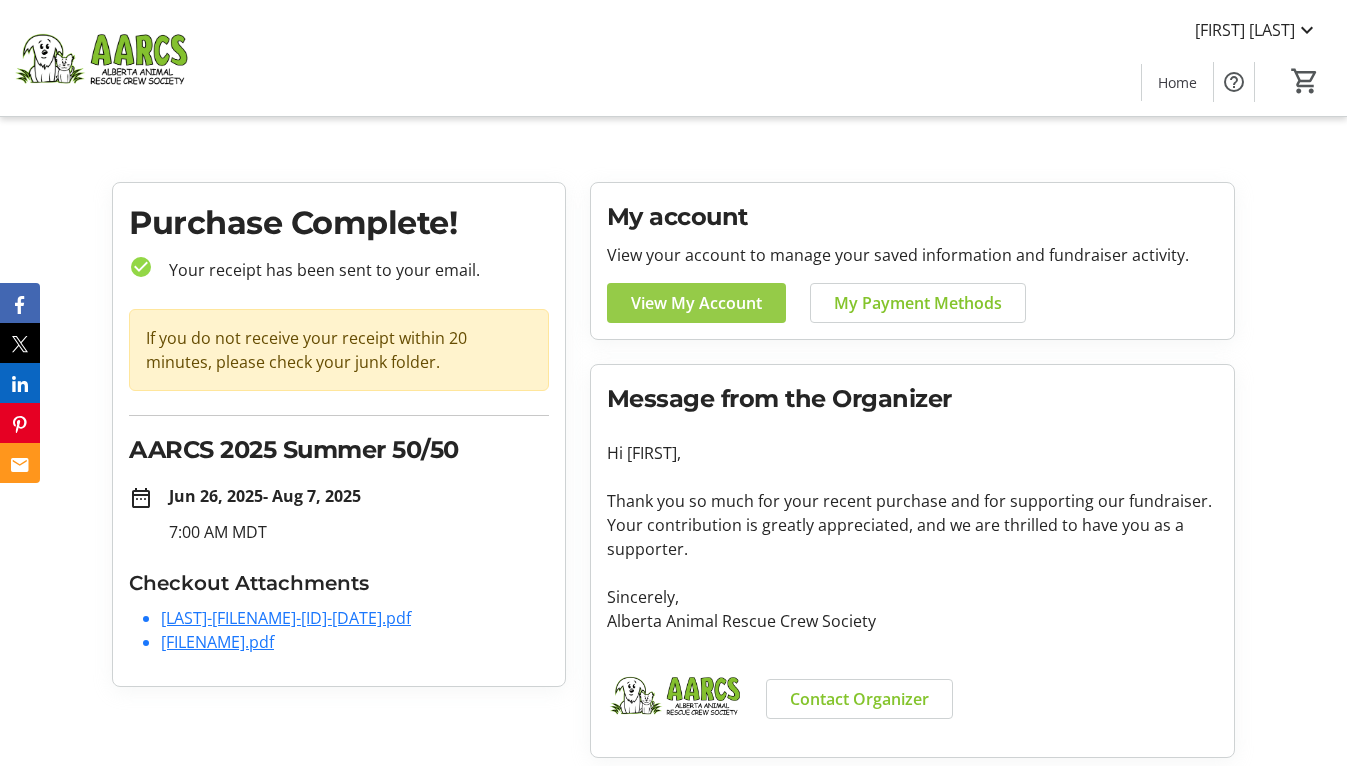 click 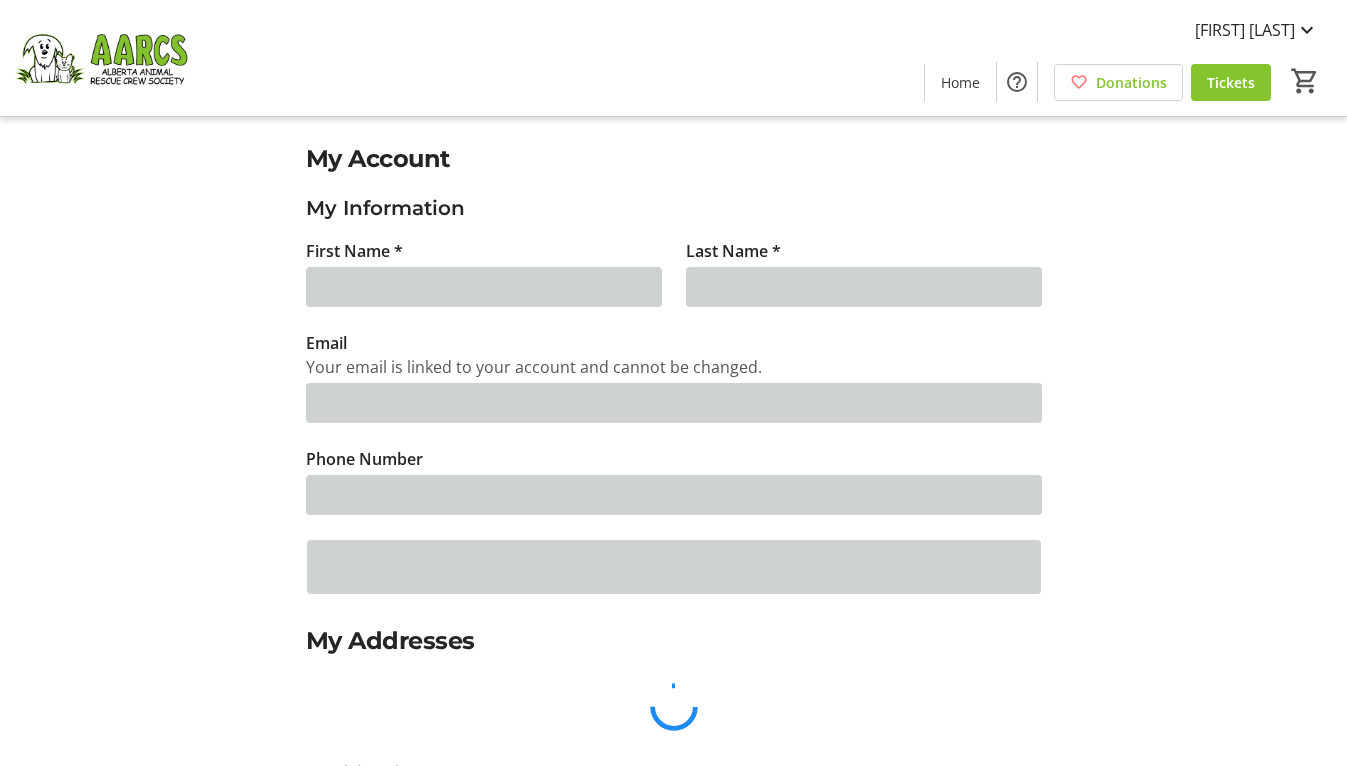 type on "[FIRST]" 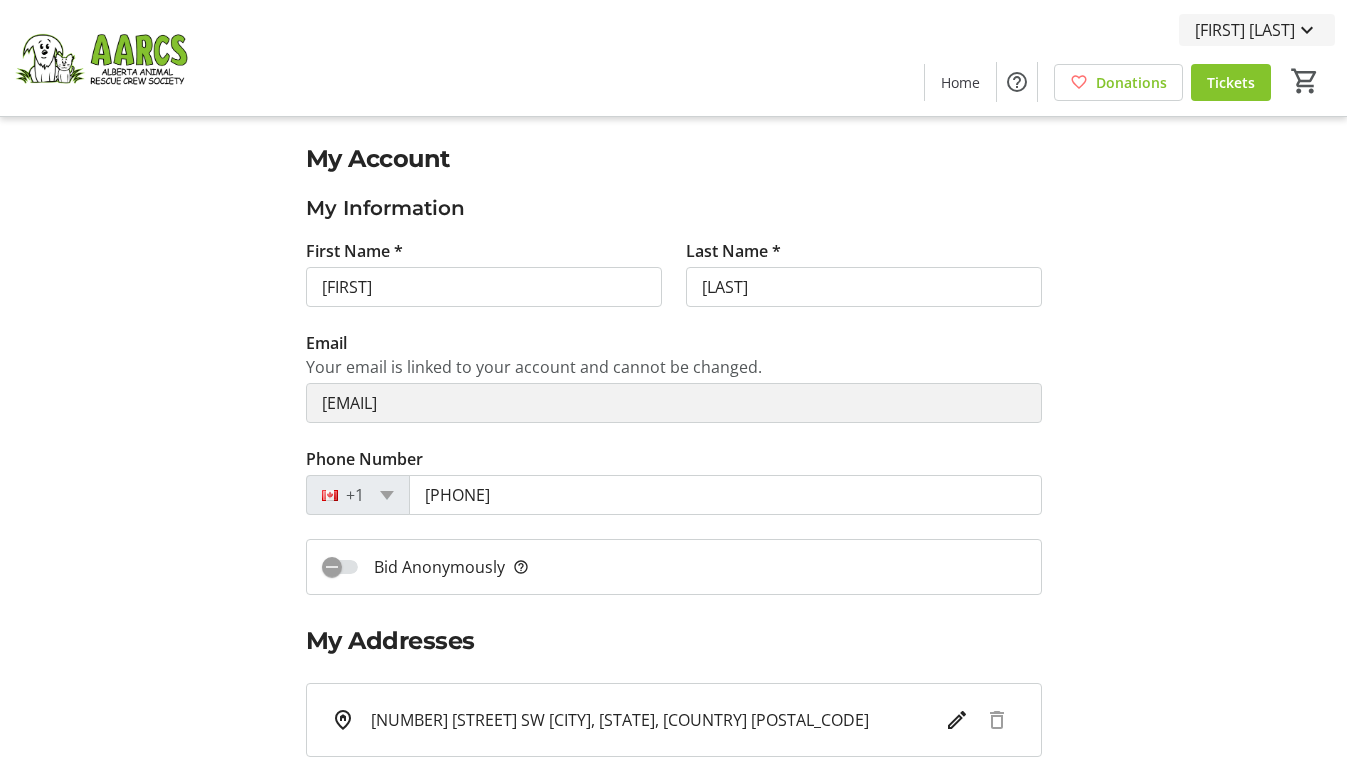 scroll, scrollTop: 0, scrollLeft: 0, axis: both 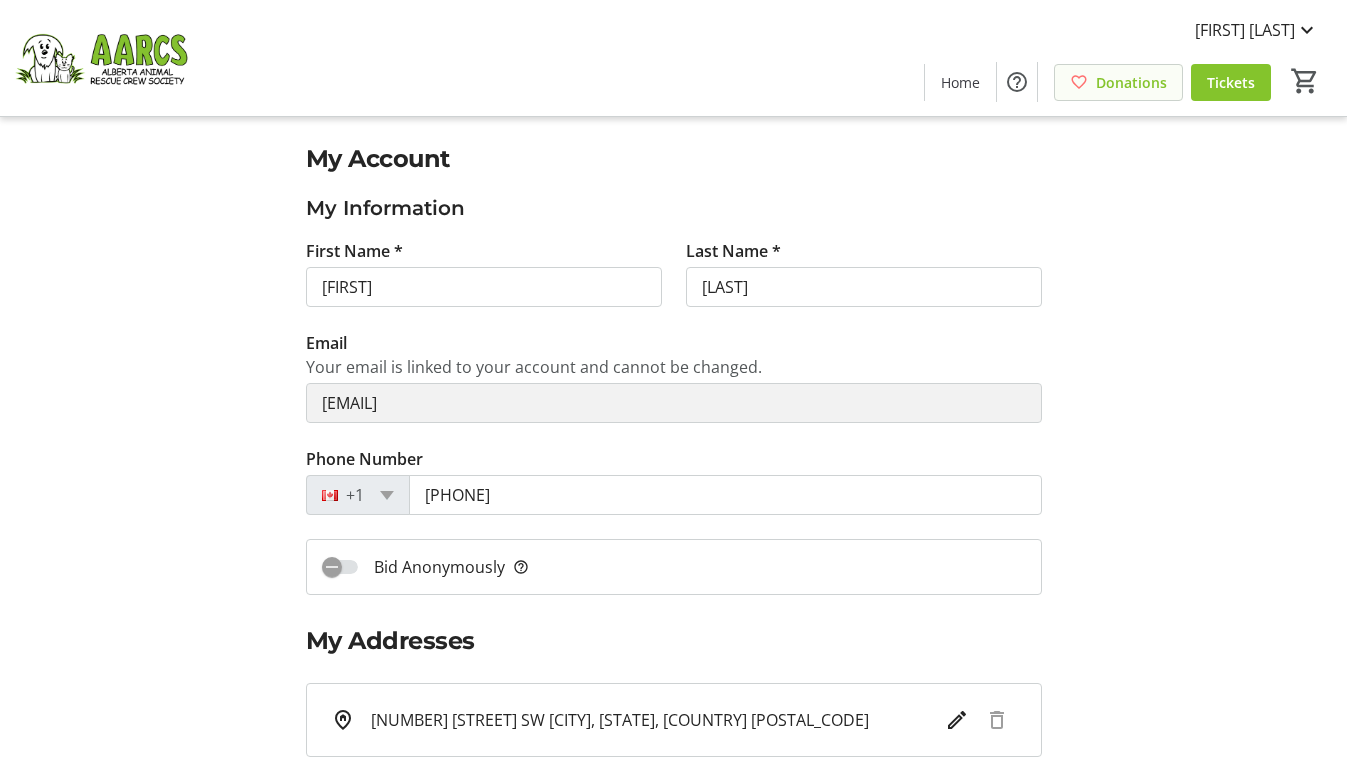 click on "Donations" 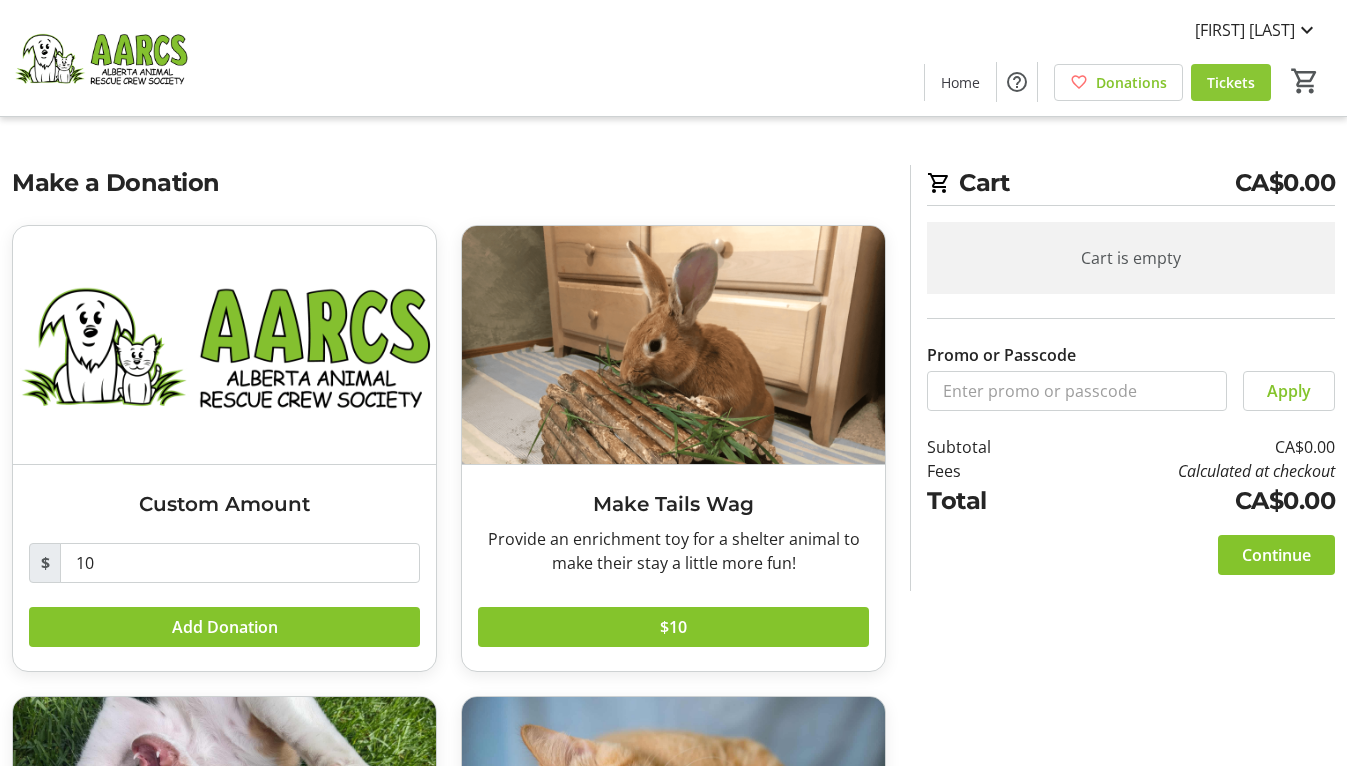 scroll, scrollTop: 0, scrollLeft: 0, axis: both 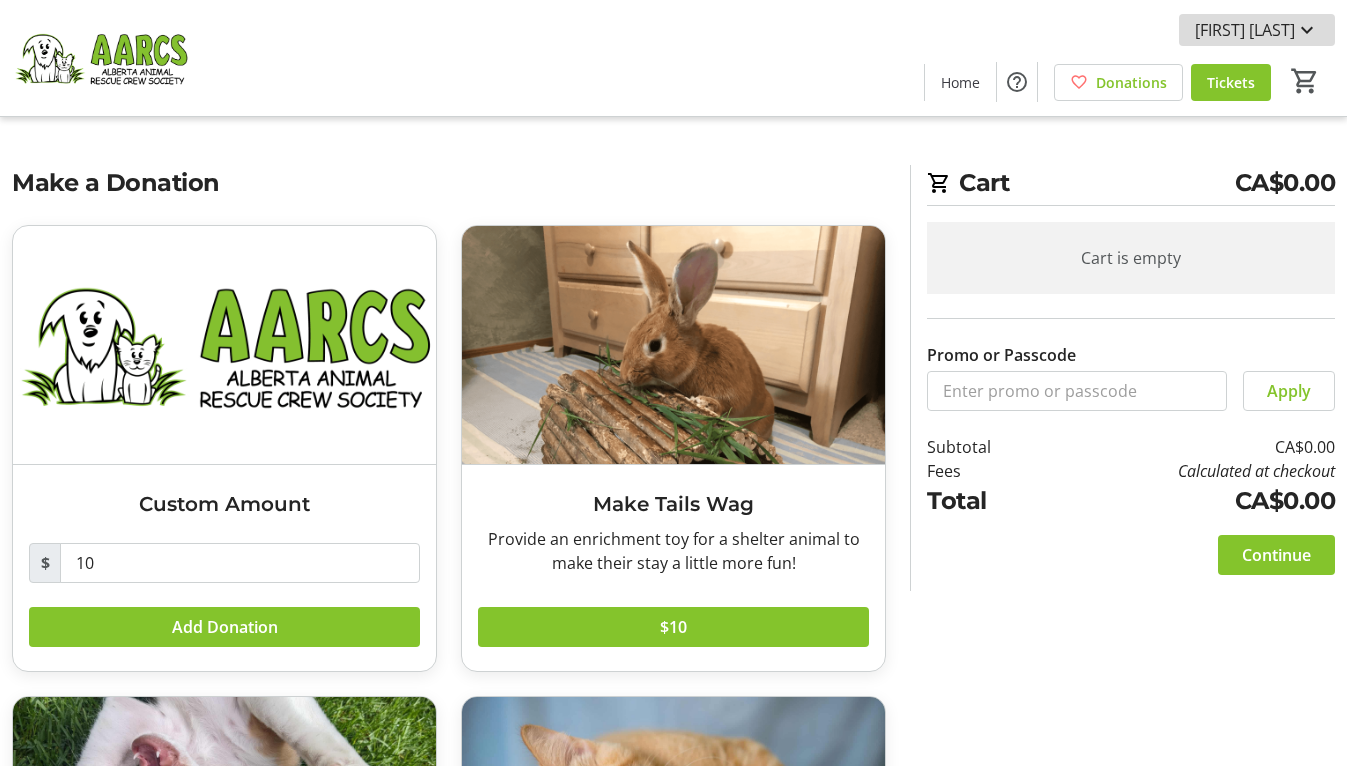click on "[FIRST] [LAST]" 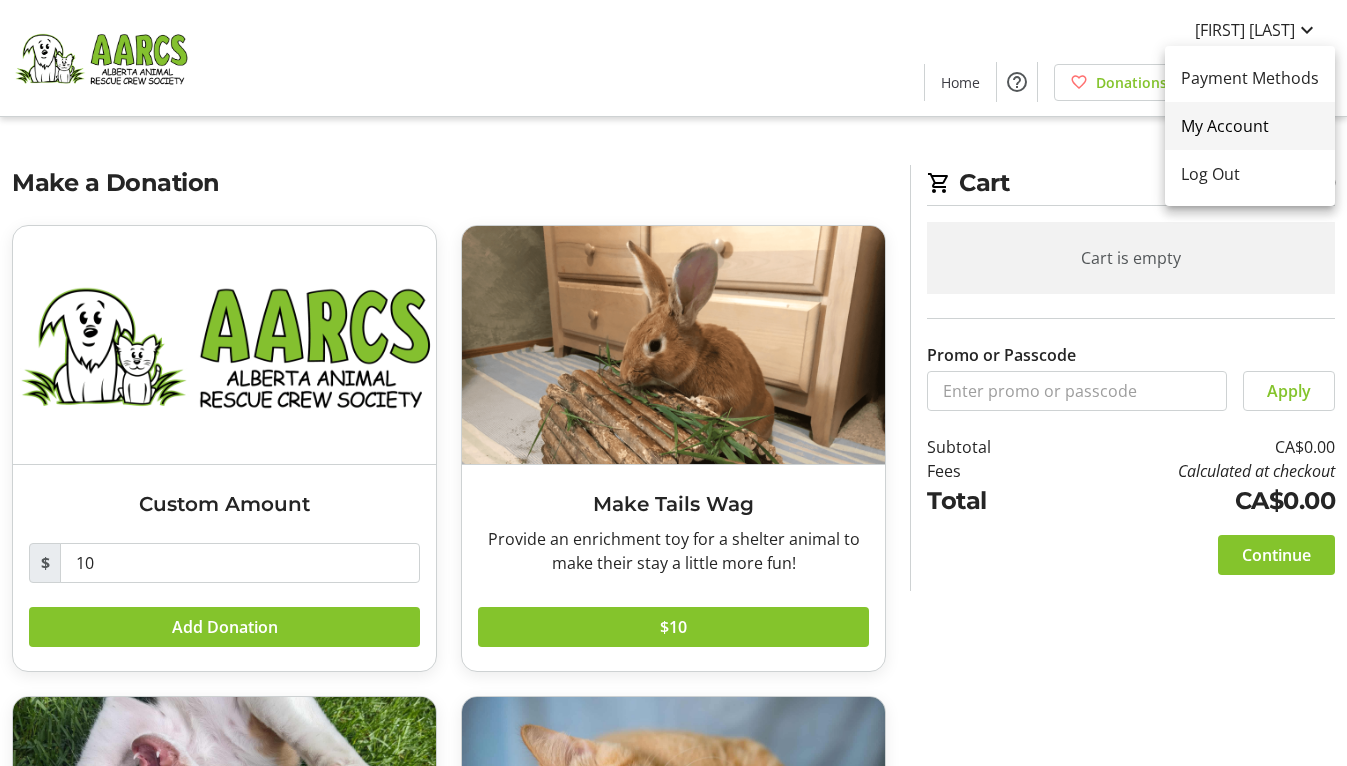 click on "My Account" at bounding box center [1250, 126] 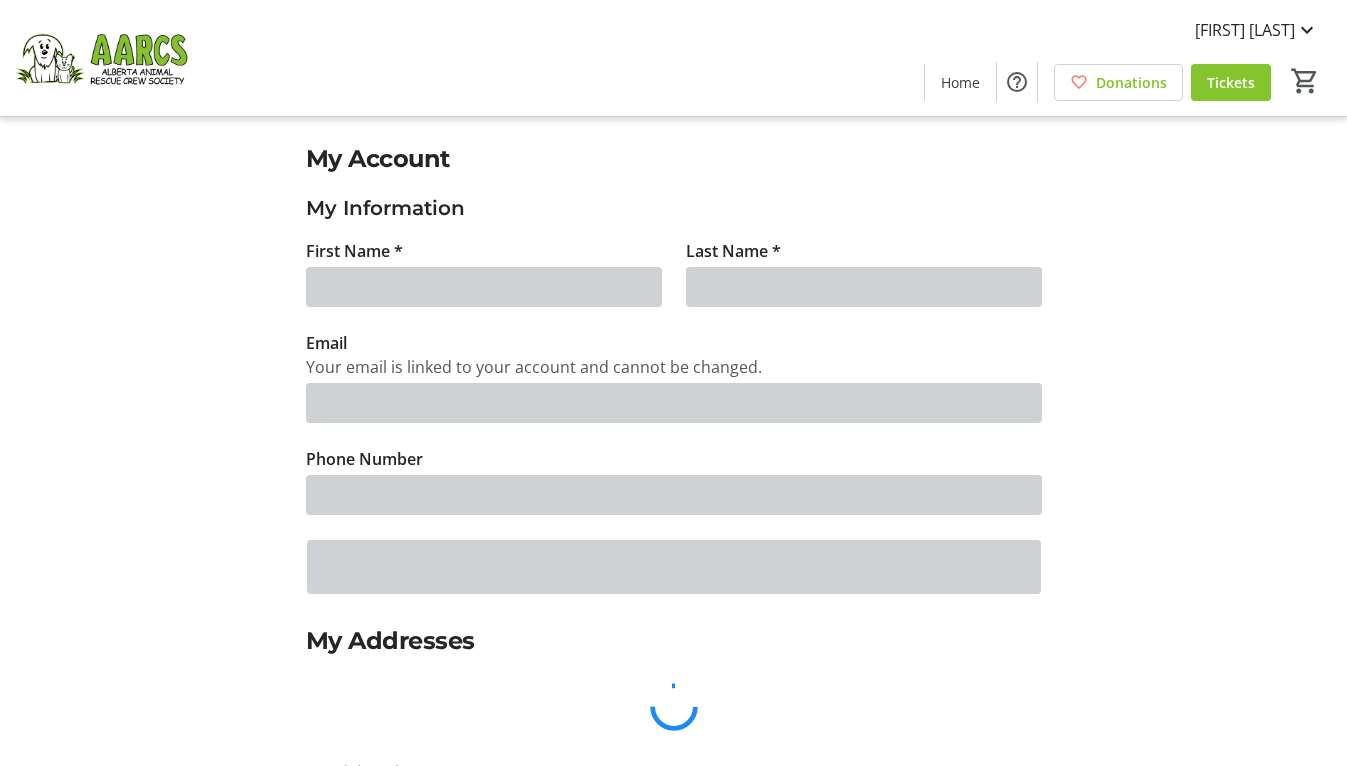 type on "[FIRST]" 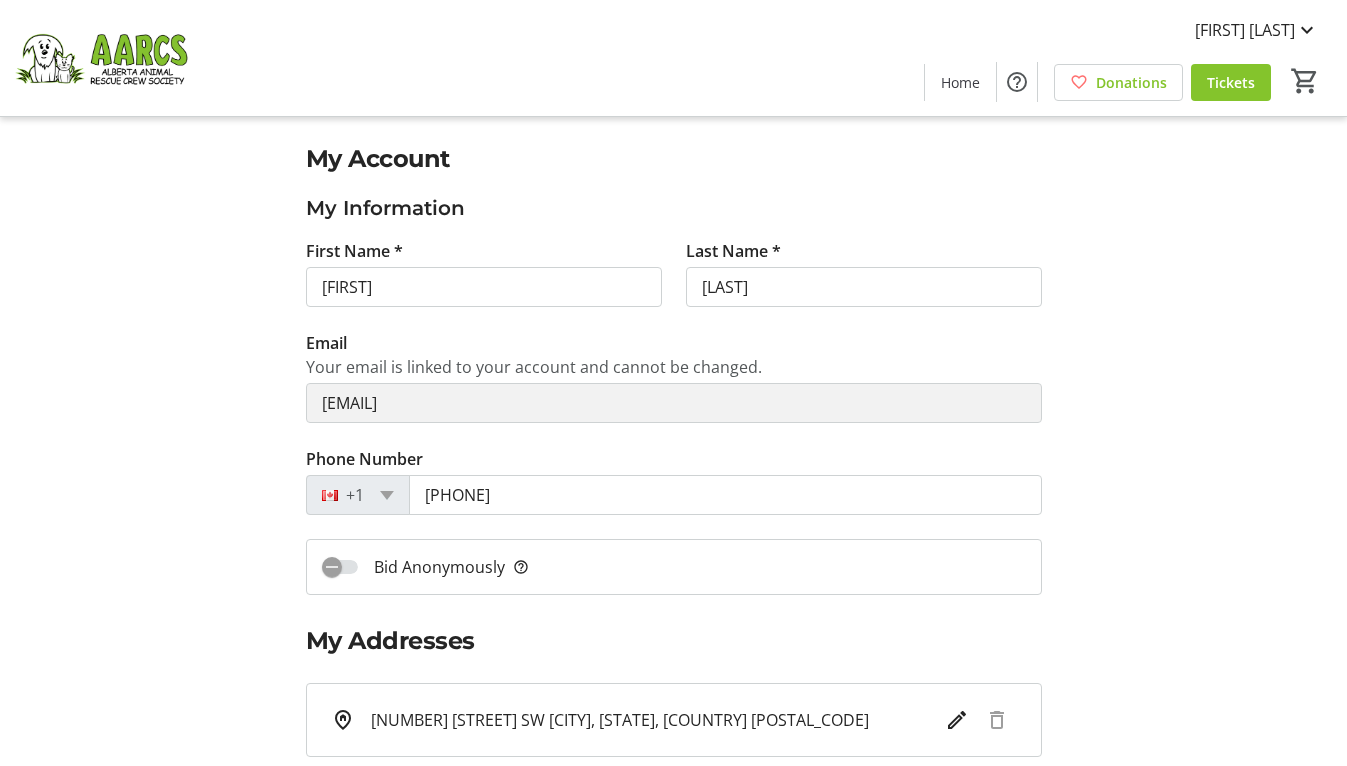 click 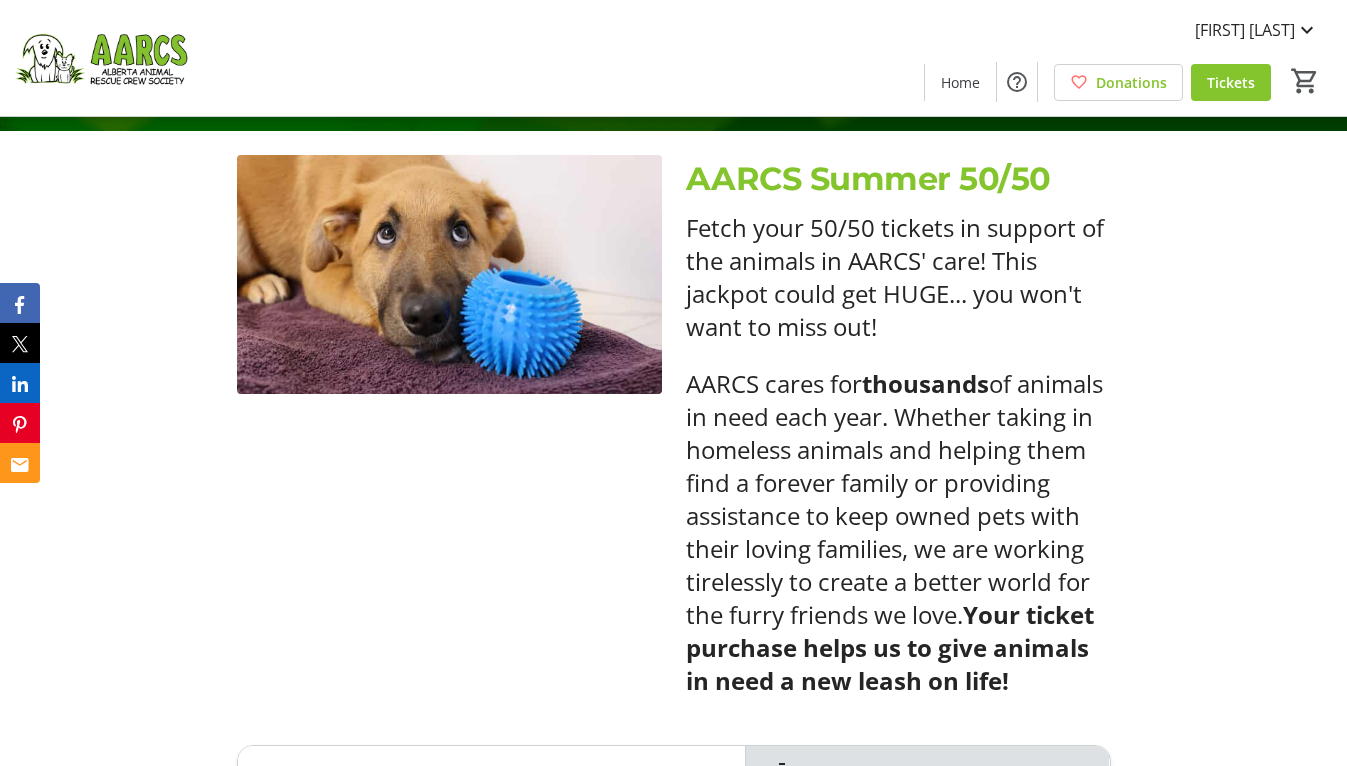 scroll, scrollTop: 640, scrollLeft: 0, axis: vertical 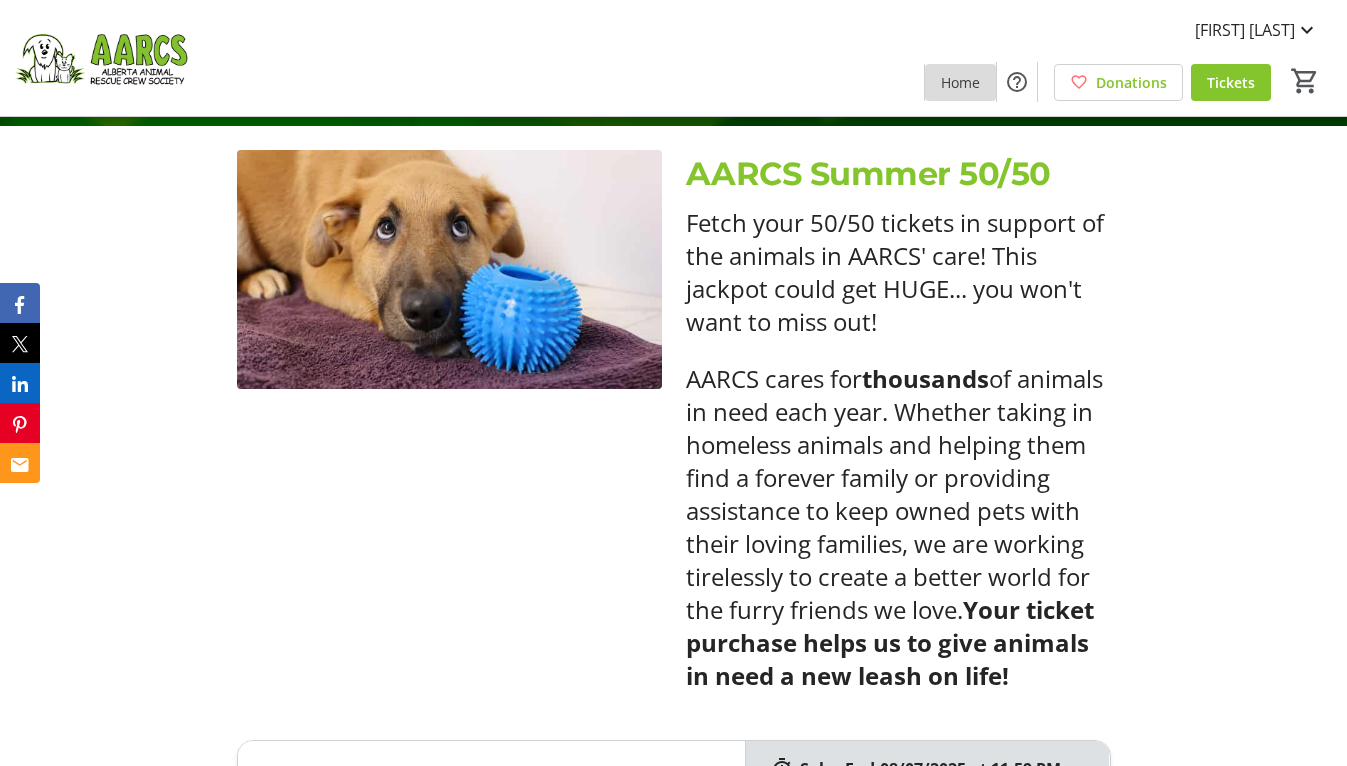 click on "Home" 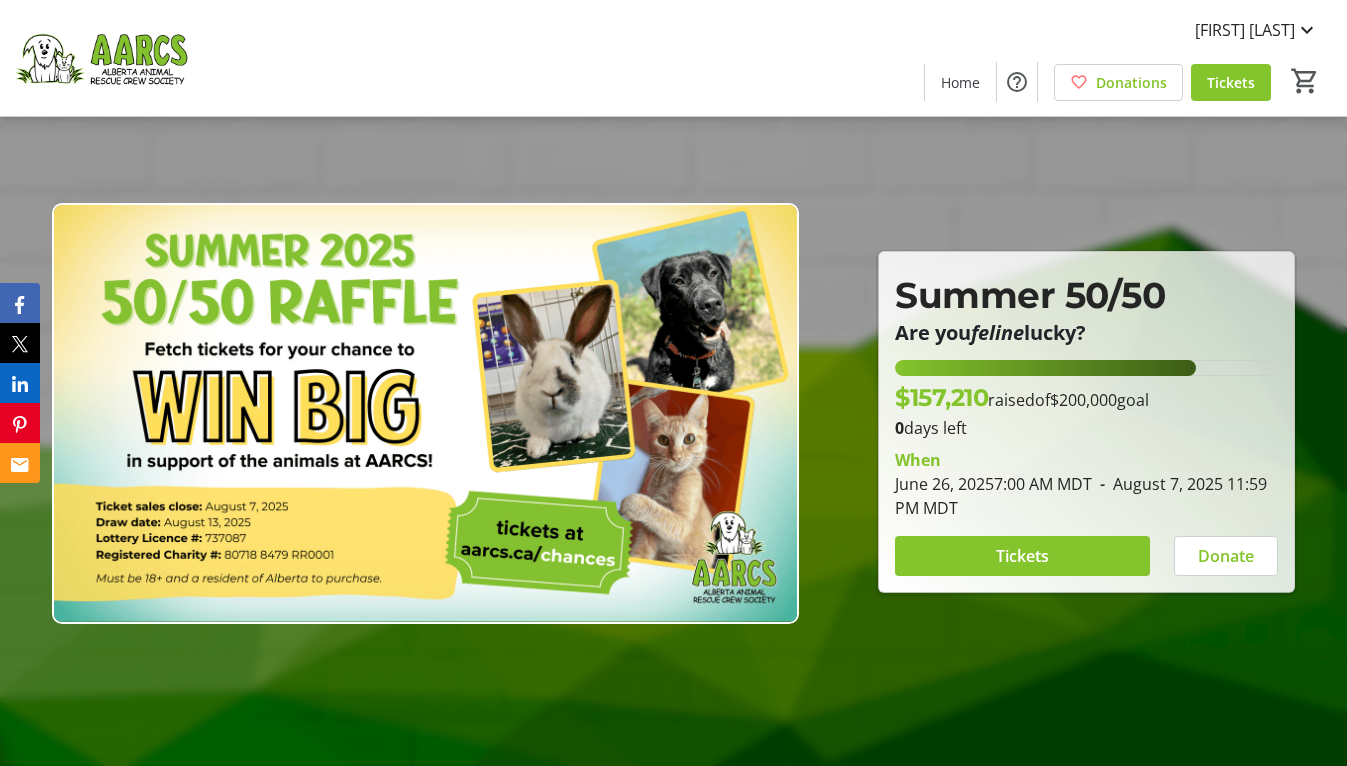 scroll, scrollTop: 0, scrollLeft: 0, axis: both 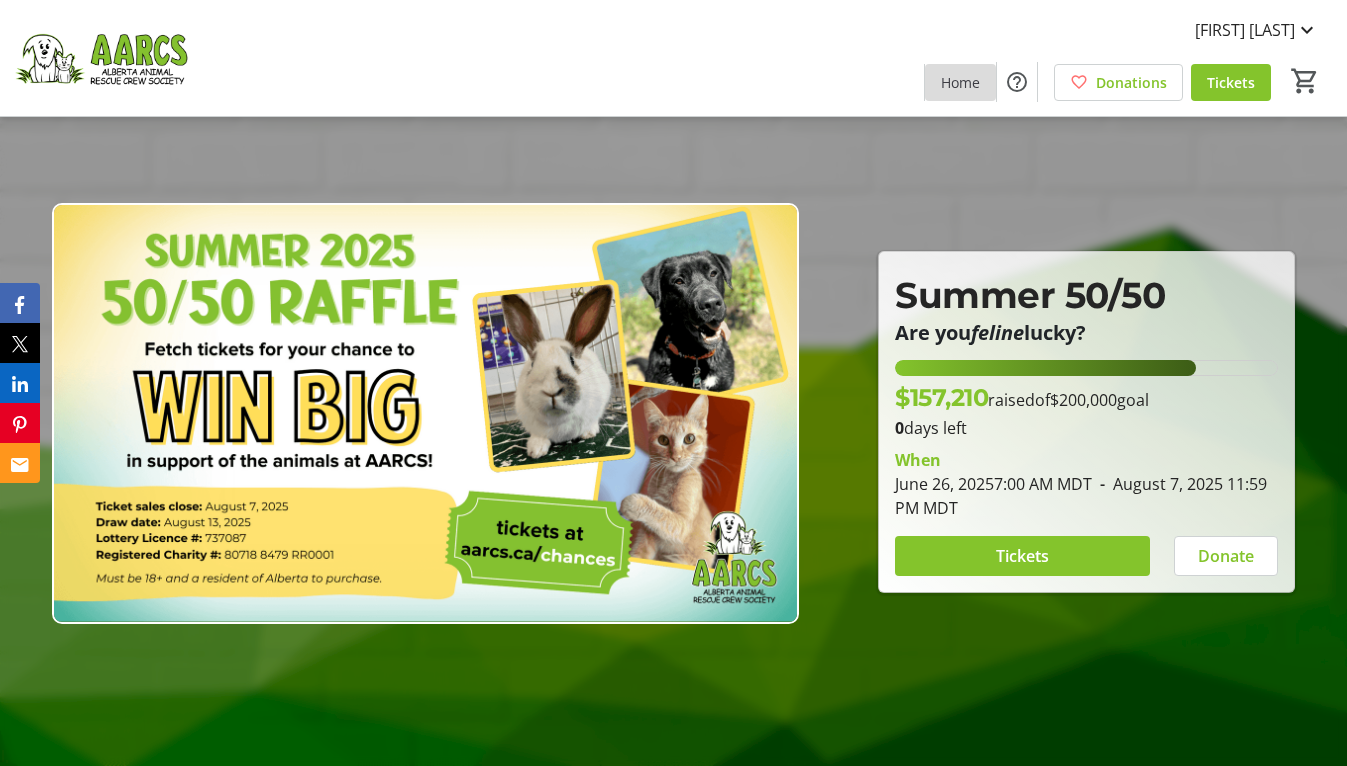 click on "Home" 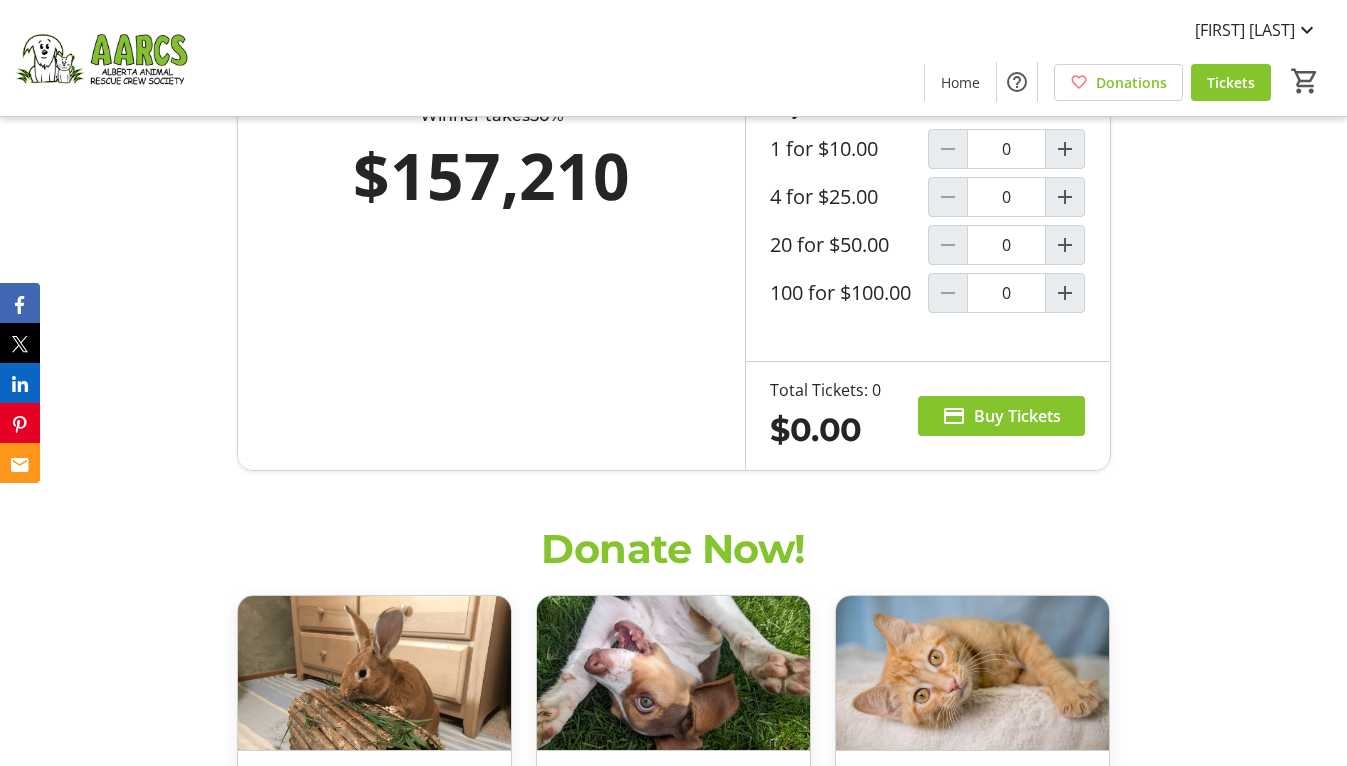 scroll, scrollTop: 92, scrollLeft: 0, axis: vertical 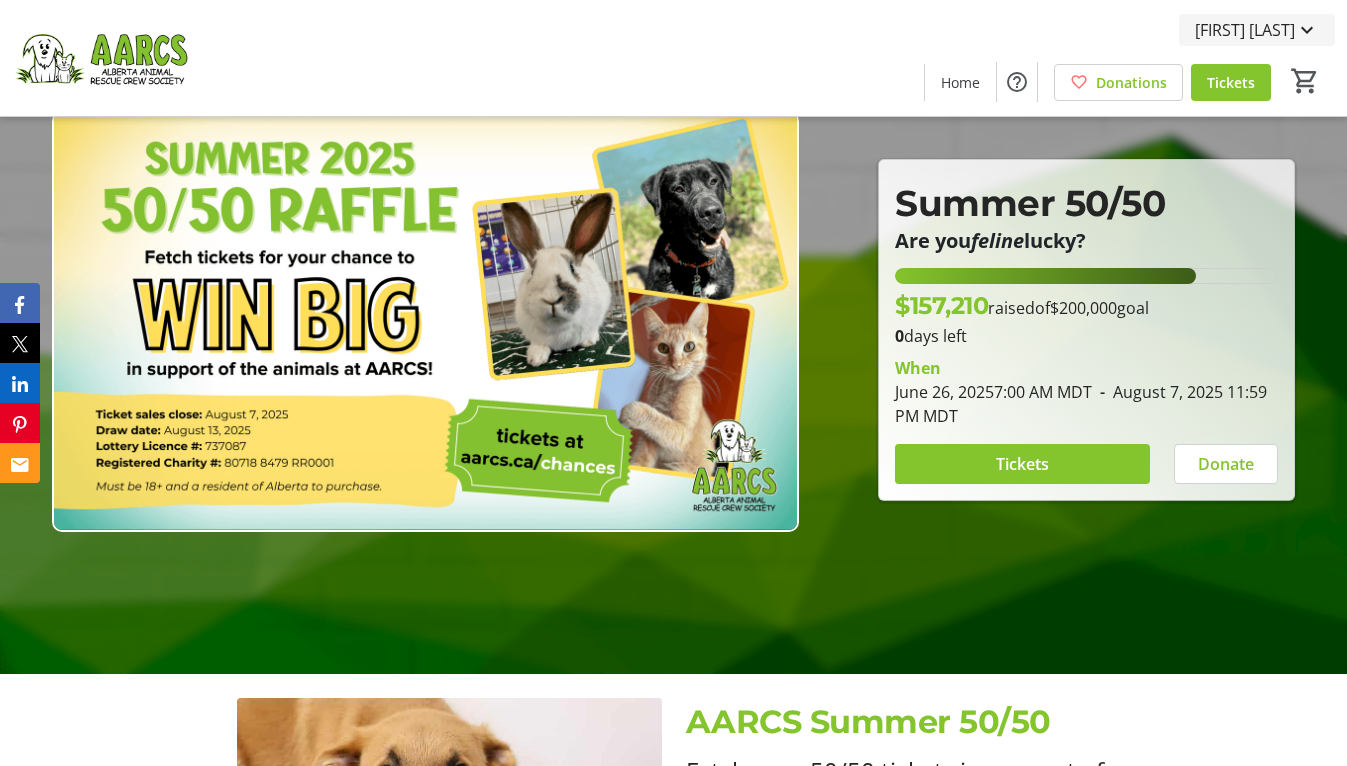 click on "[FIRST] [LAST]" 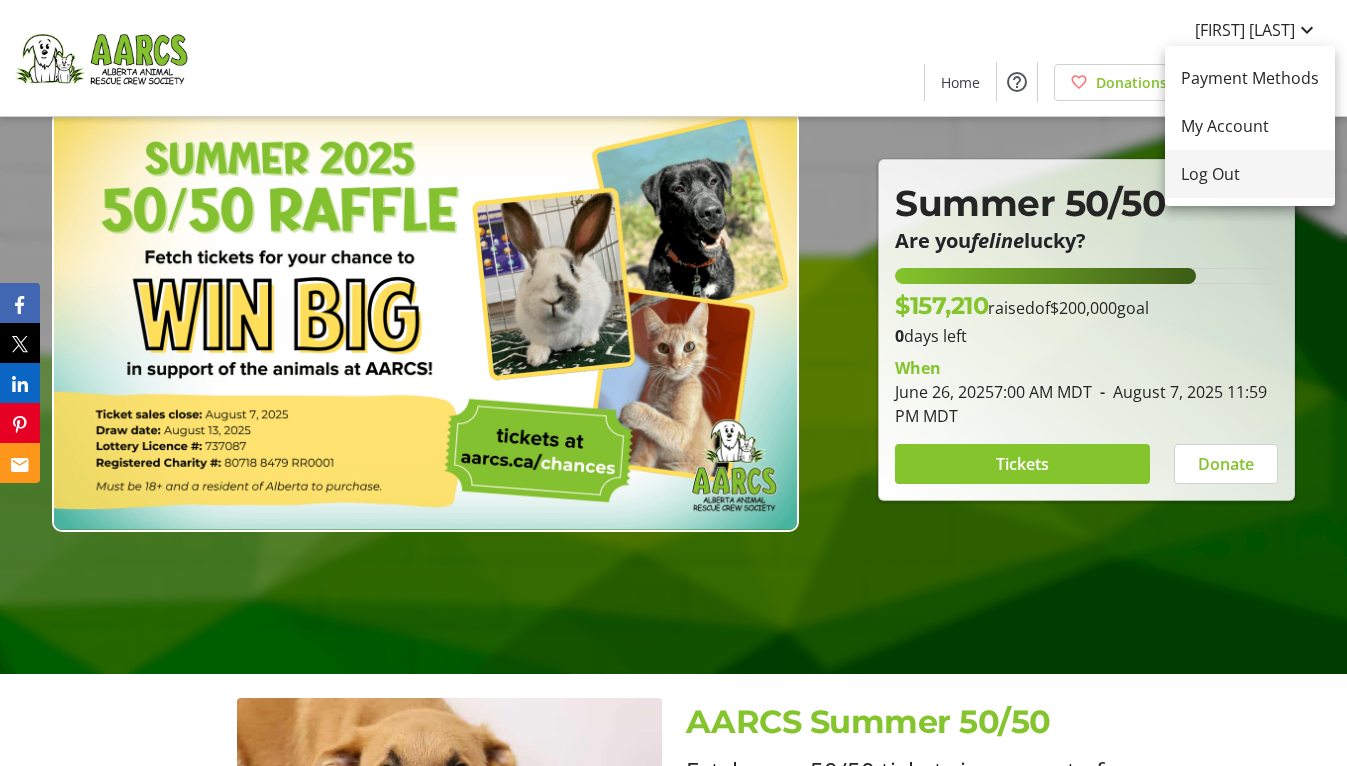click on "Log Out" at bounding box center [1250, 174] 